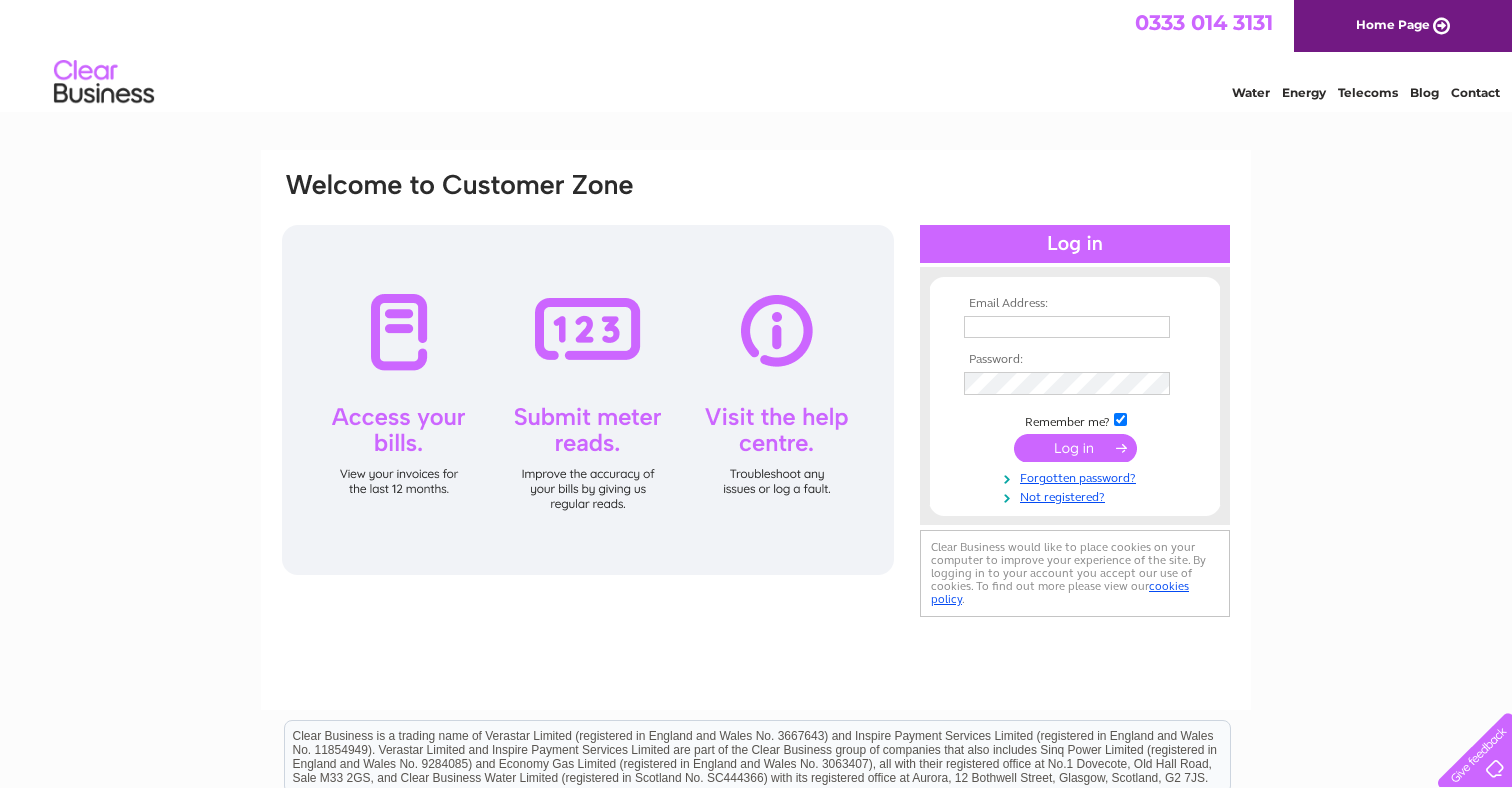scroll, scrollTop: 0, scrollLeft: 0, axis: both 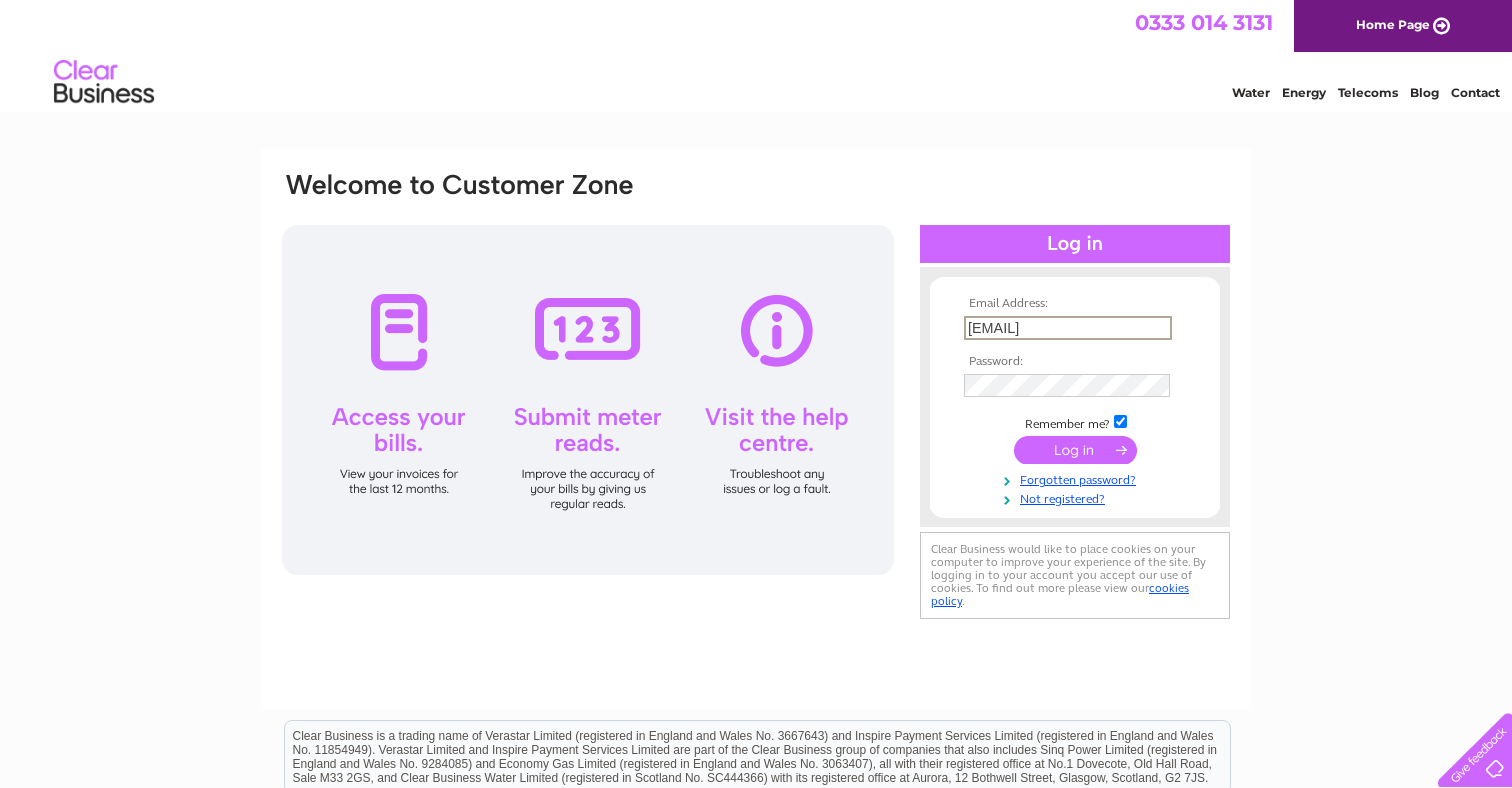 type on "sally@sykes.capital" 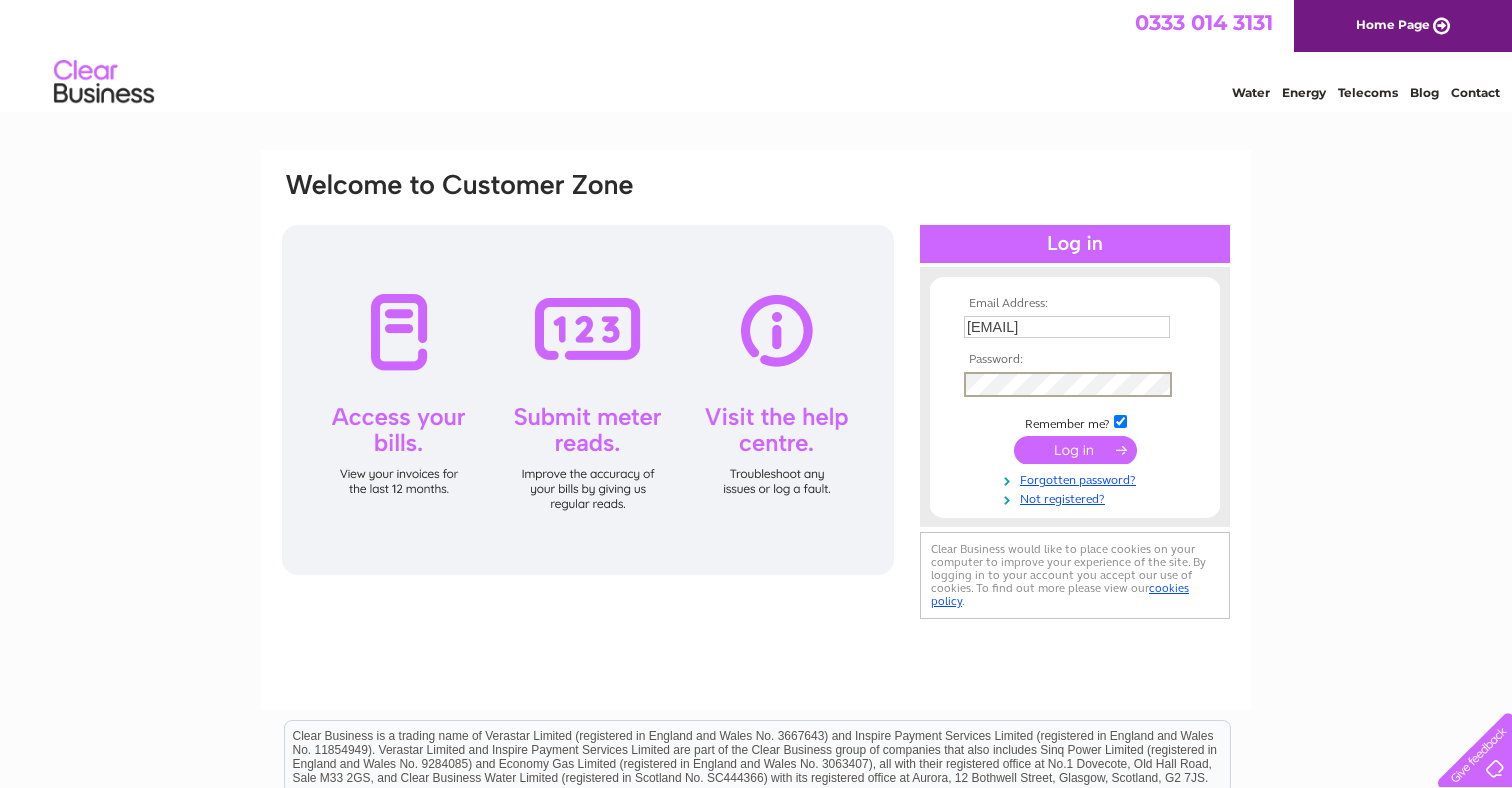 click at bounding box center (1075, 450) 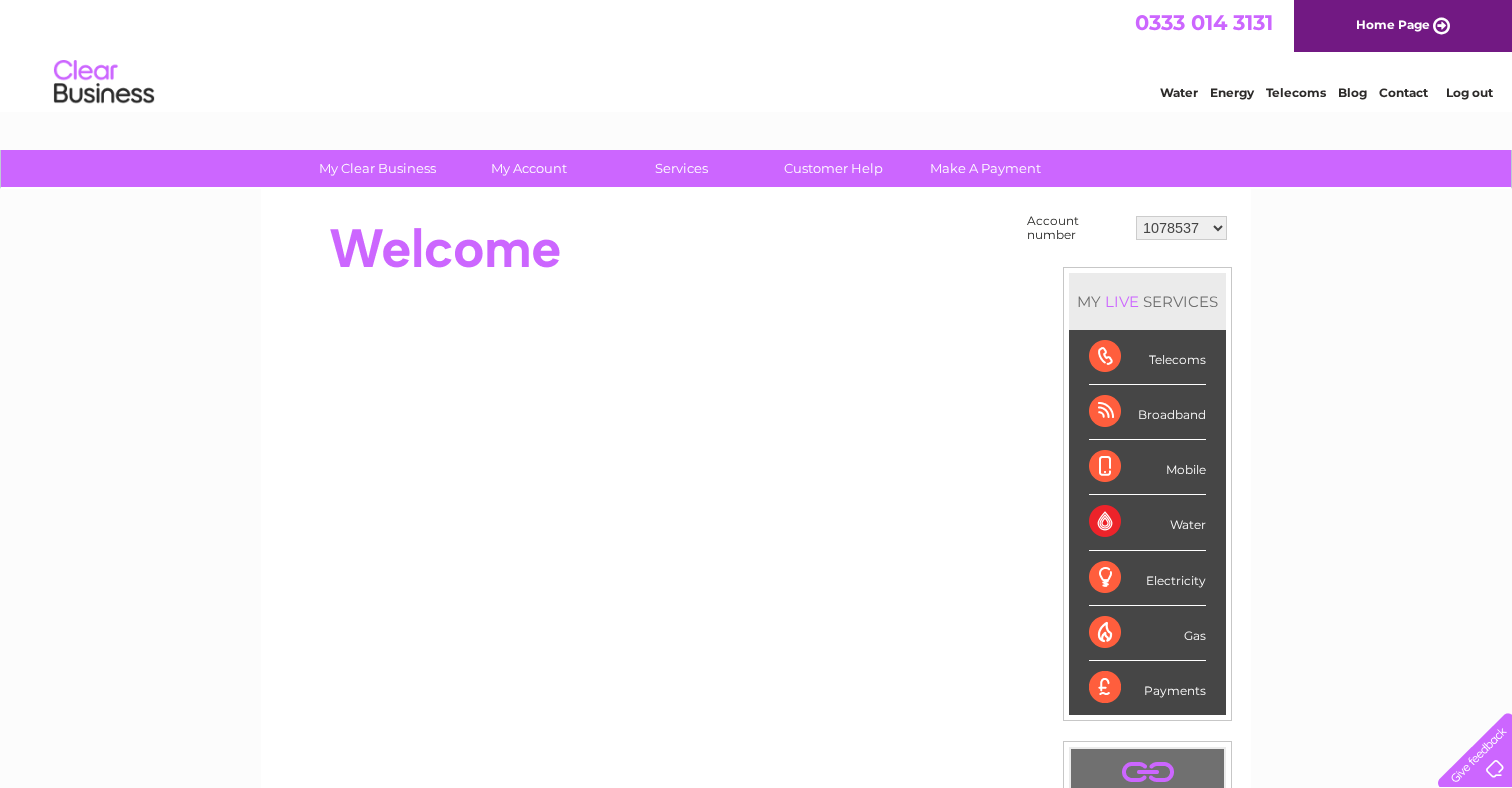 scroll, scrollTop: 0, scrollLeft: 0, axis: both 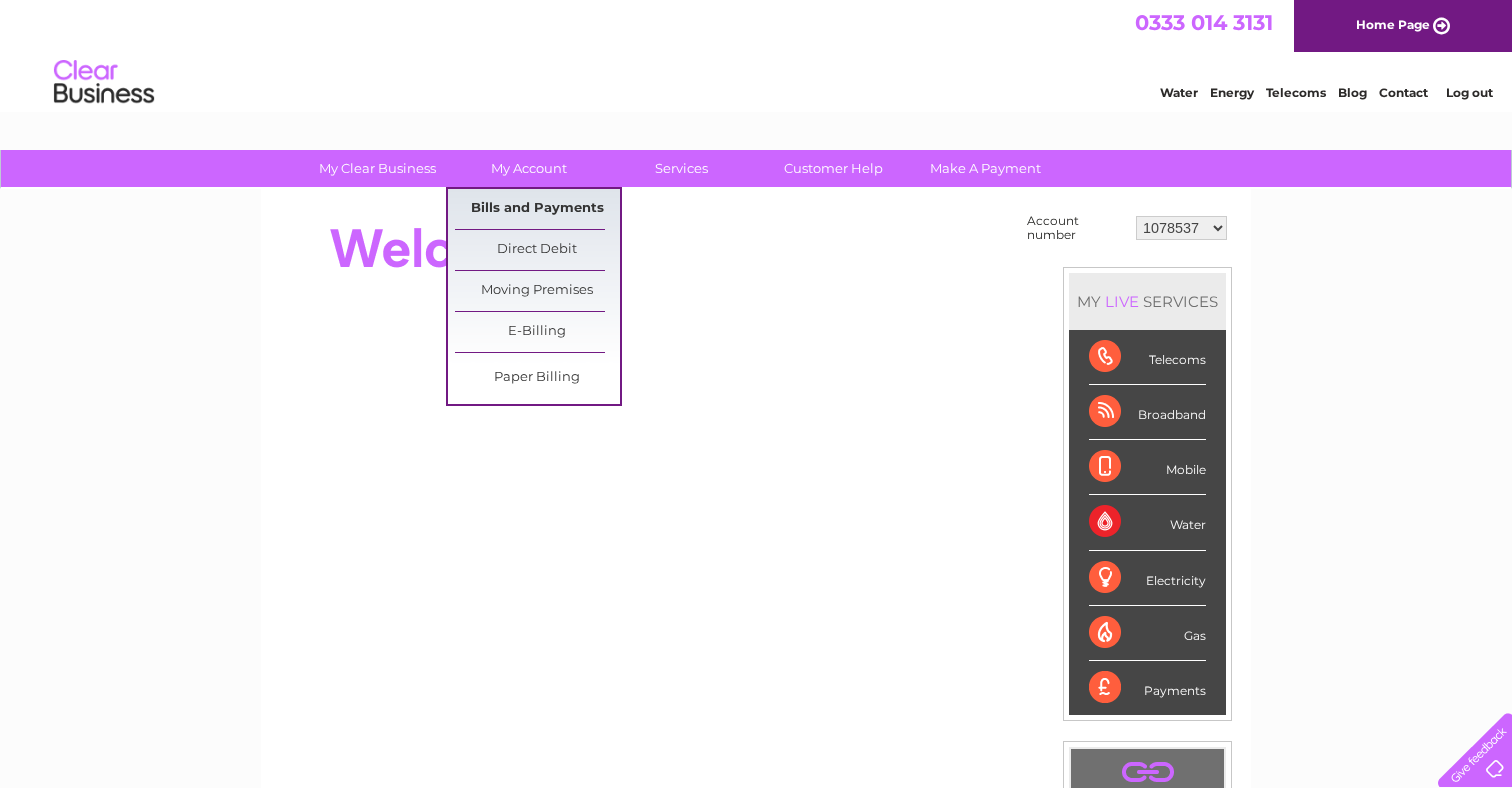 click on "Bills and Payments" at bounding box center (537, 209) 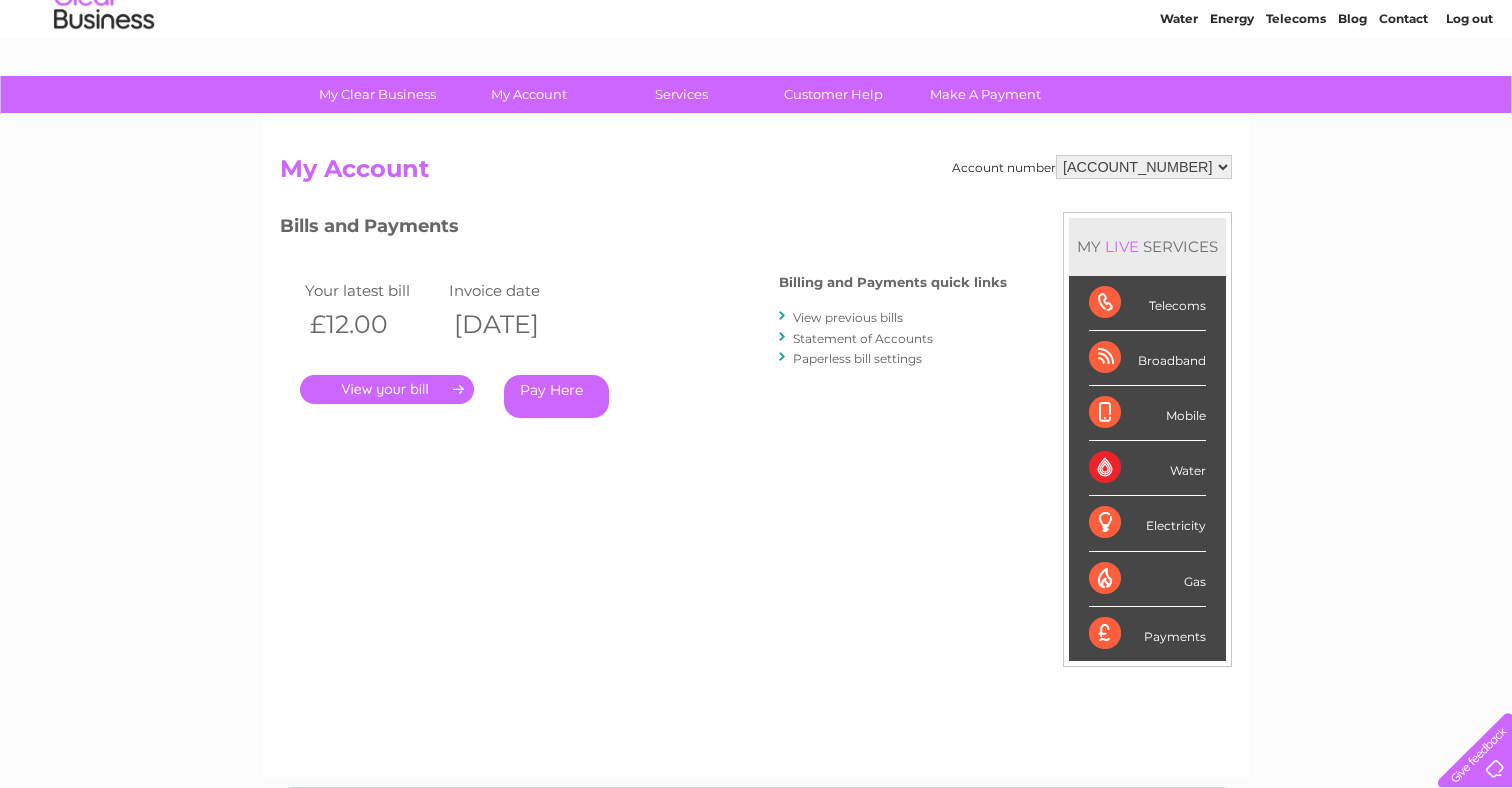 scroll, scrollTop: 104, scrollLeft: 0, axis: vertical 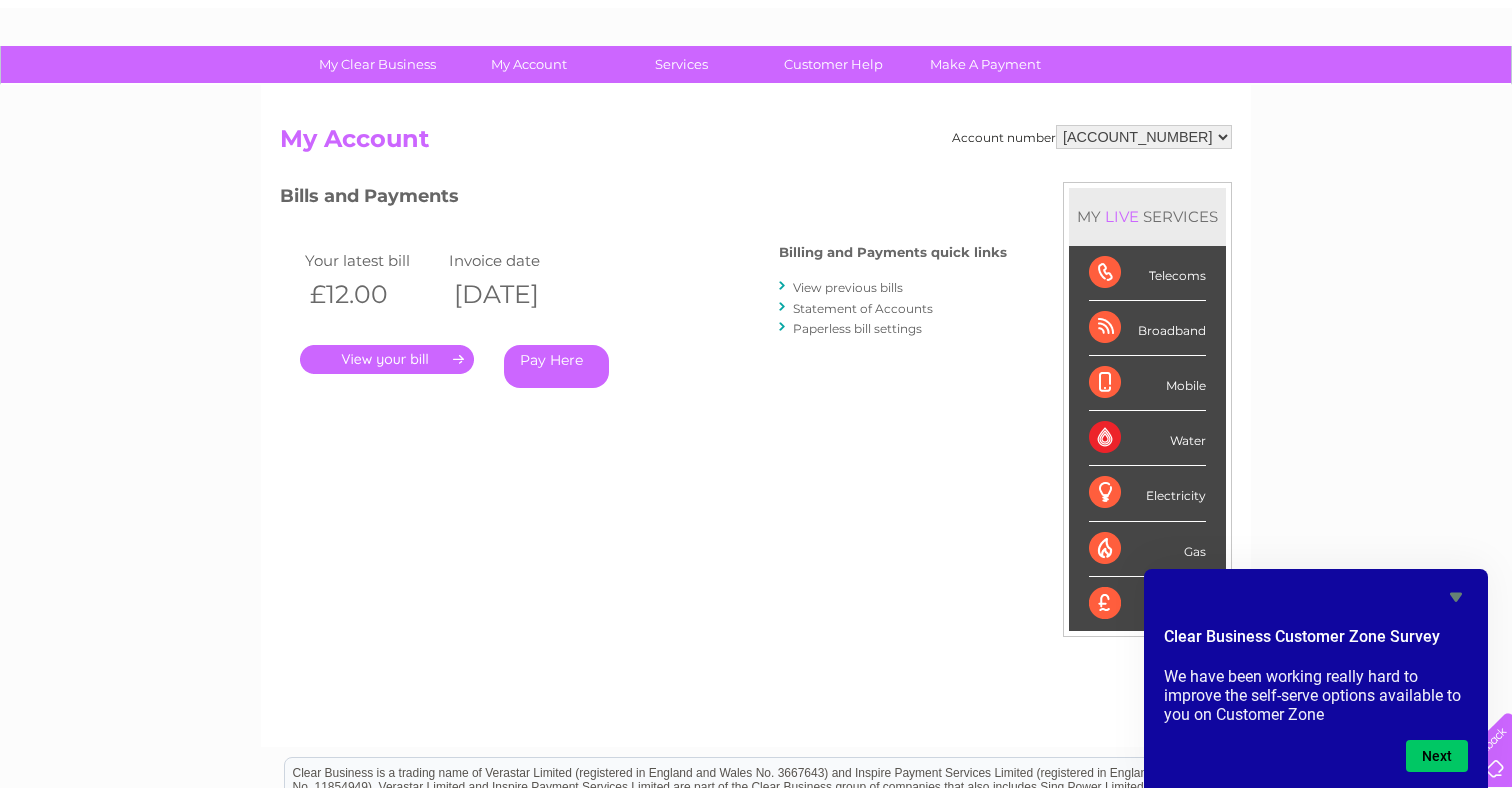 click on "Account number    1078537
1083275
1085948
1086008
1089454
1089460
1093705
1101144
1107879
1110841
30270420
30270427
30274393
30275711
My Account
MY LIVE SERVICES
Telecoms
Broadband
Mobile
Water
Electricity
Gas
Payments
Bills and Payments" at bounding box center [756, 426] 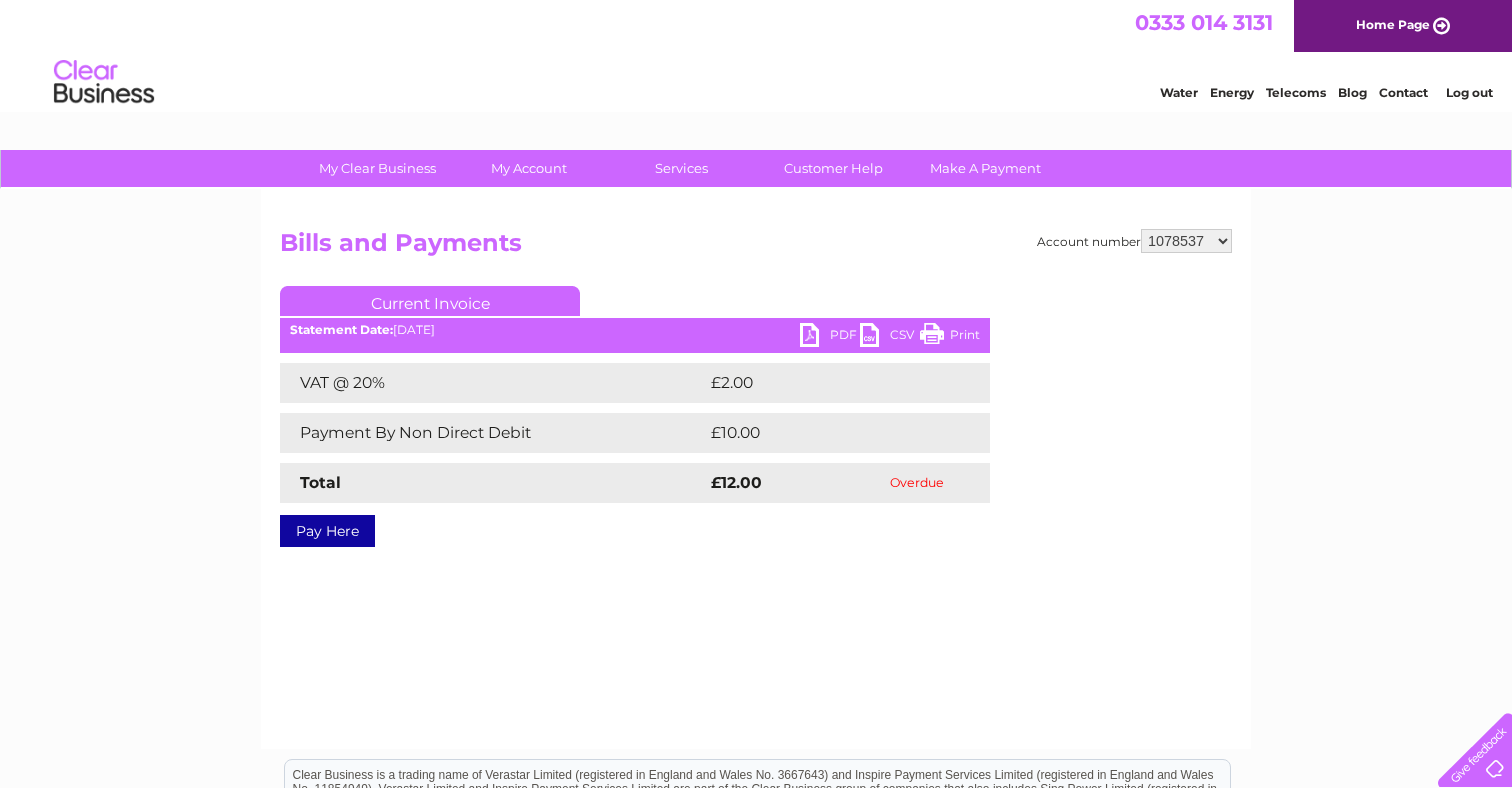 scroll, scrollTop: 0, scrollLeft: 0, axis: both 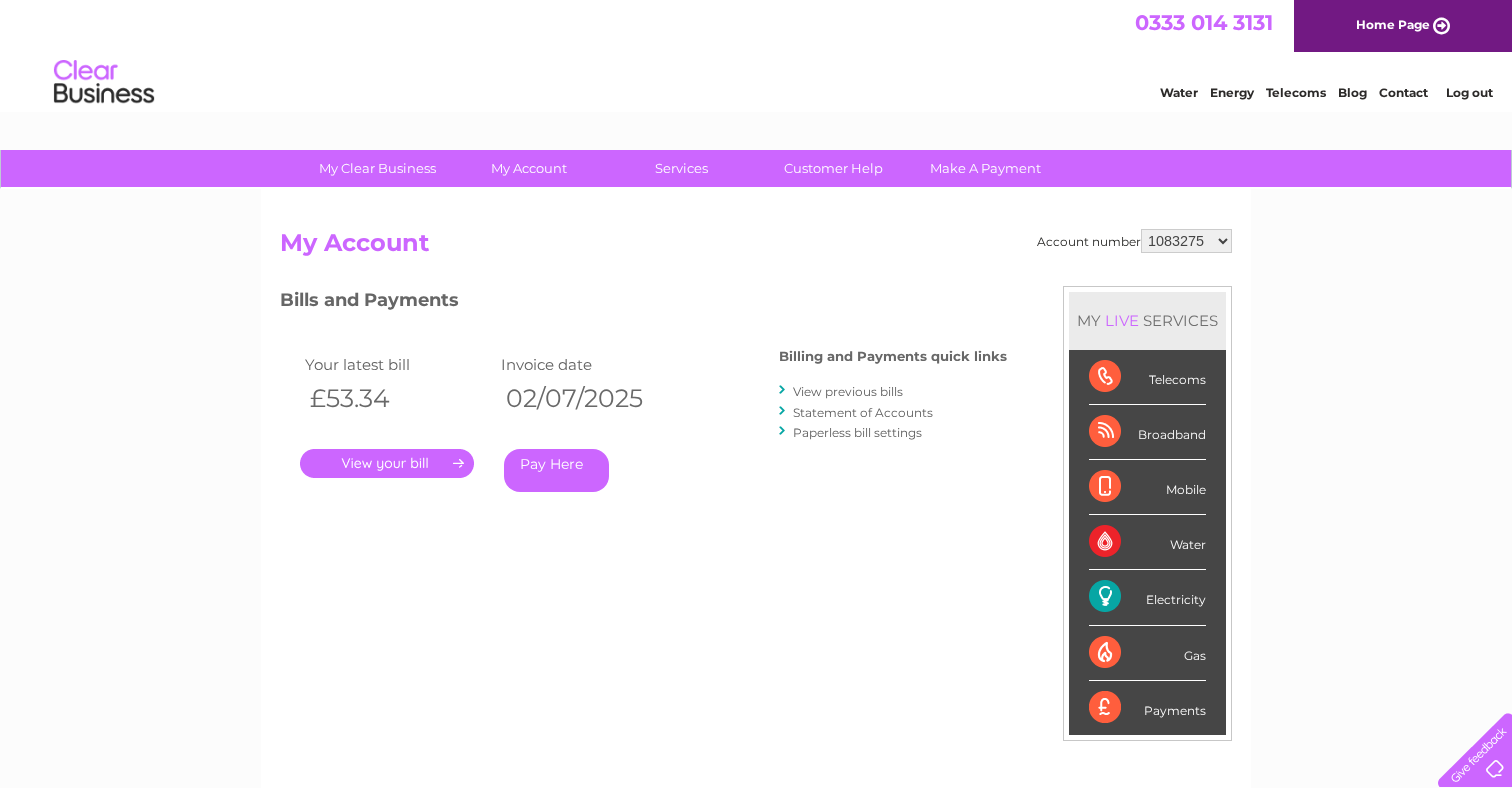 click on "Pay Here" at bounding box center [556, 470] 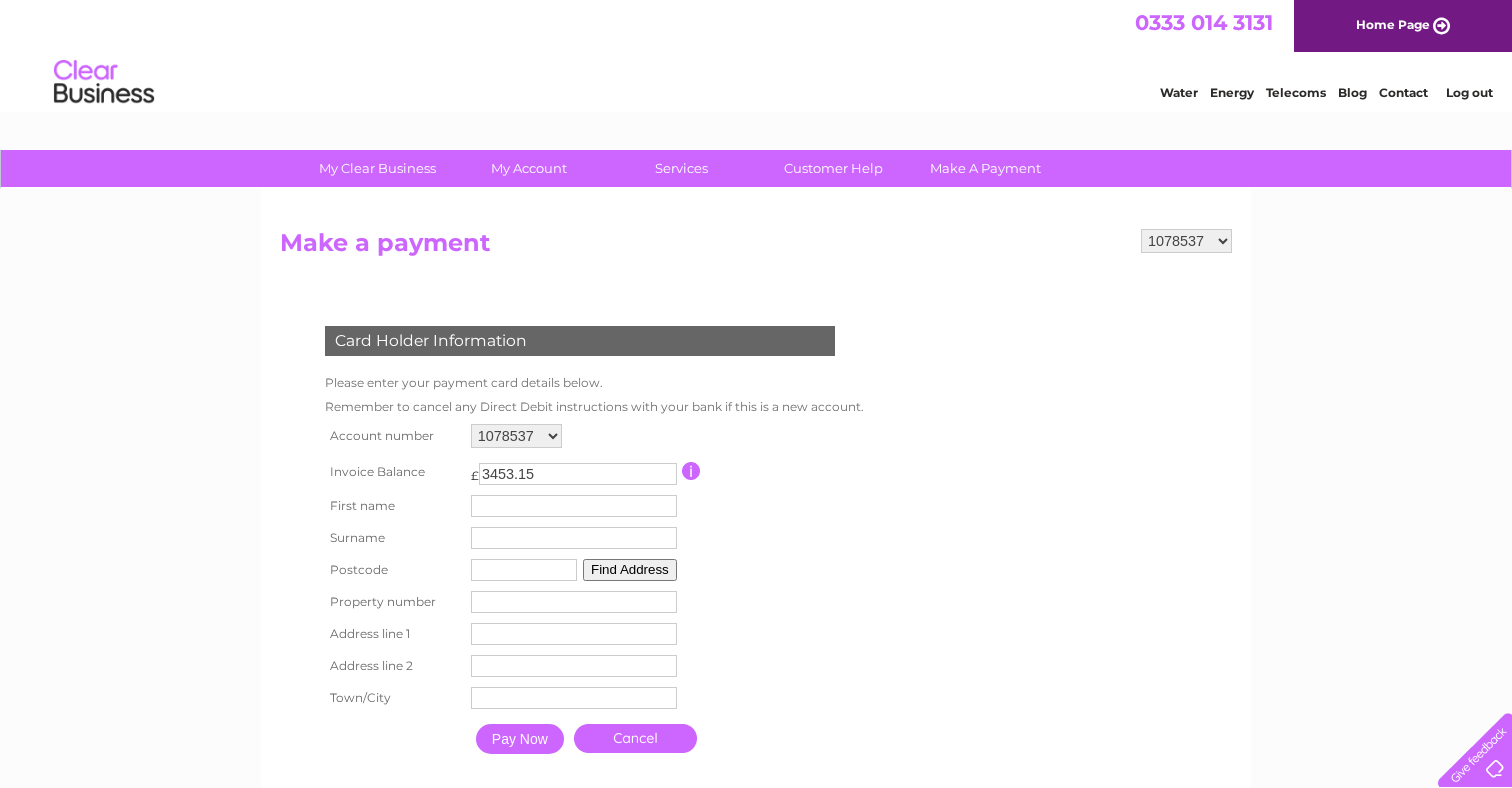 scroll, scrollTop: 0, scrollLeft: 0, axis: both 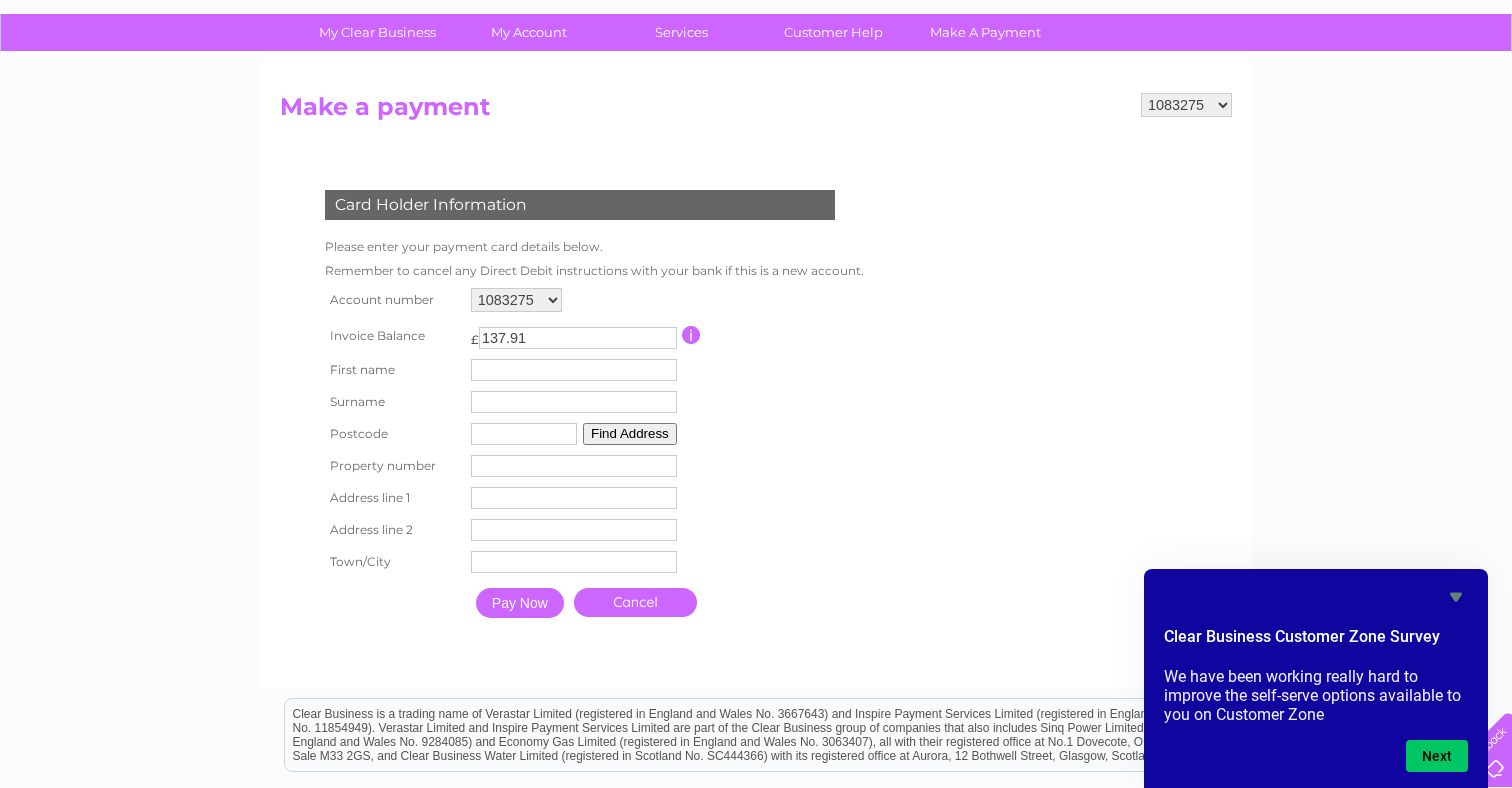 click at bounding box center (691, 335) 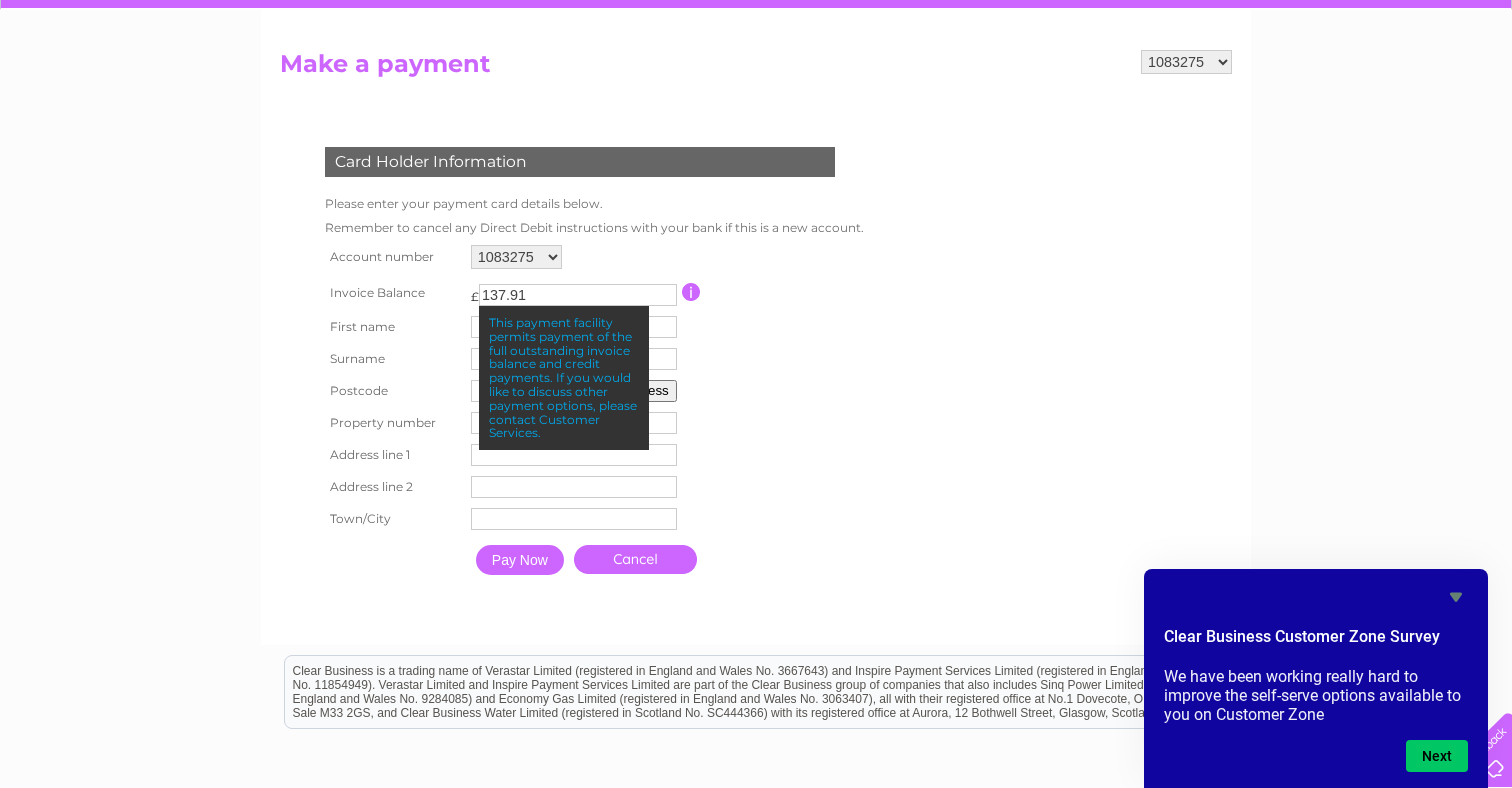 scroll, scrollTop: 181, scrollLeft: 0, axis: vertical 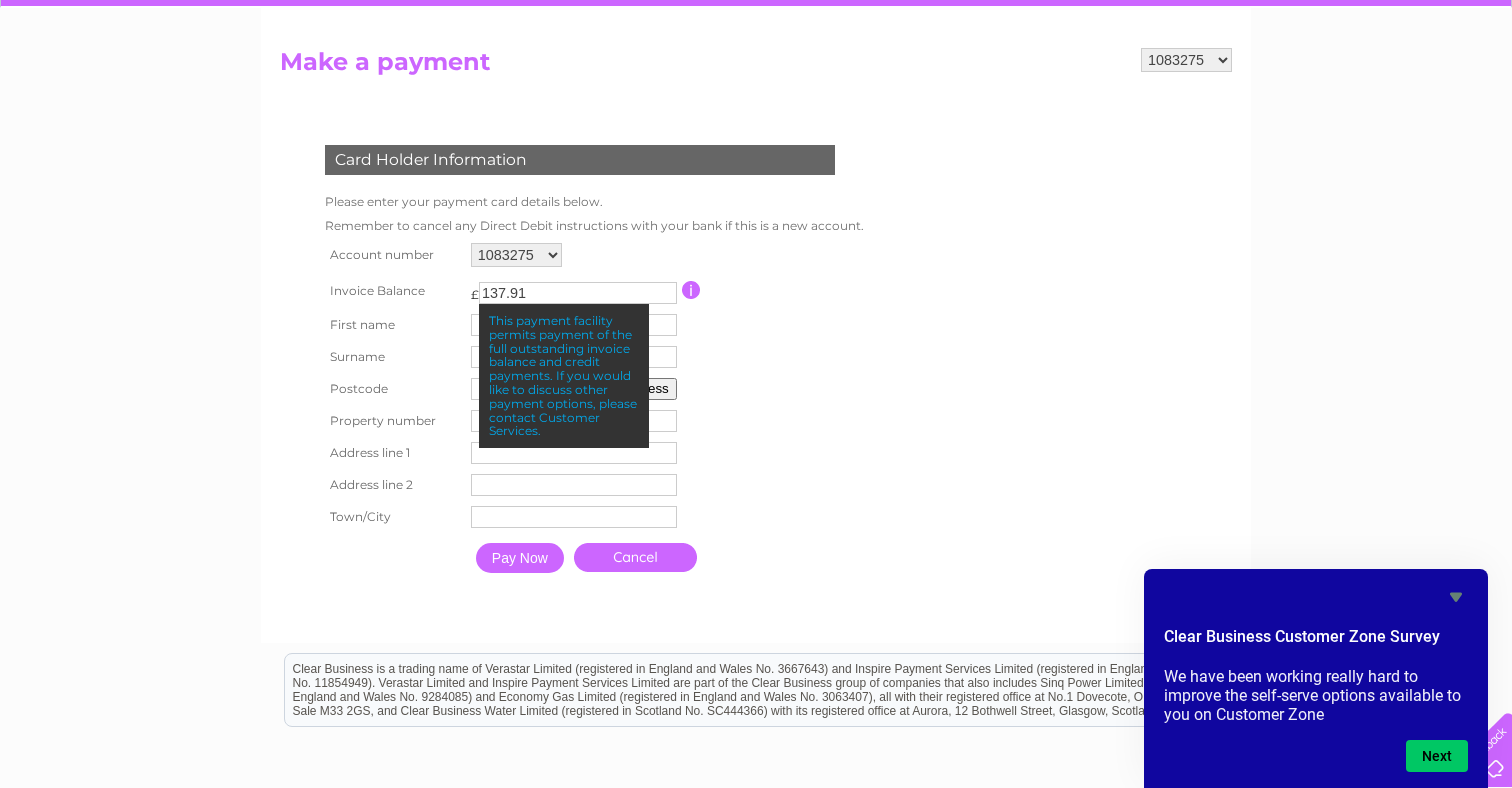 click on "Remember to cancel any Direct Debit instructions with your bank if this is a new account." at bounding box center [594, 226] 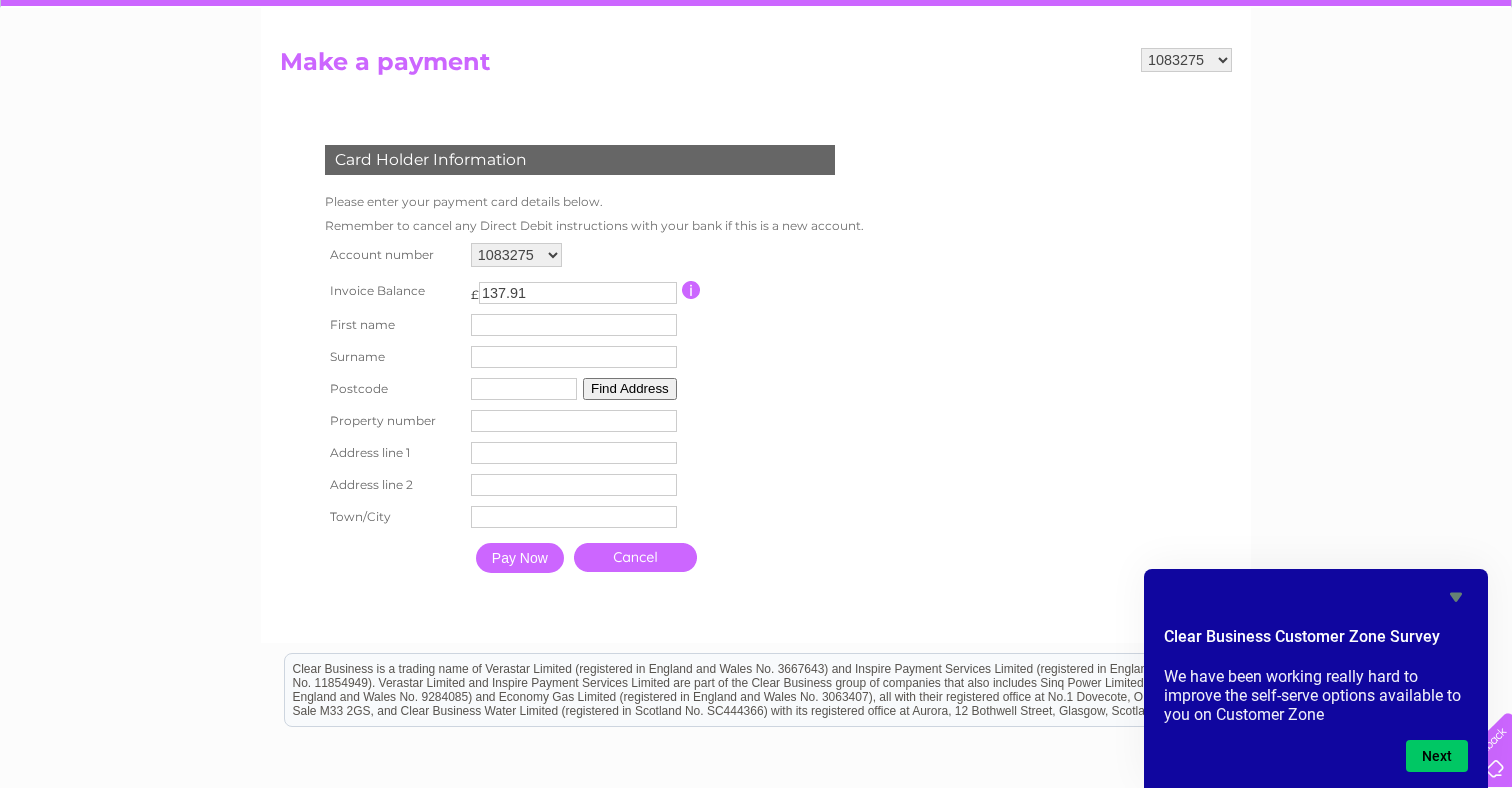 click on "First name" at bounding box center [574, 325] 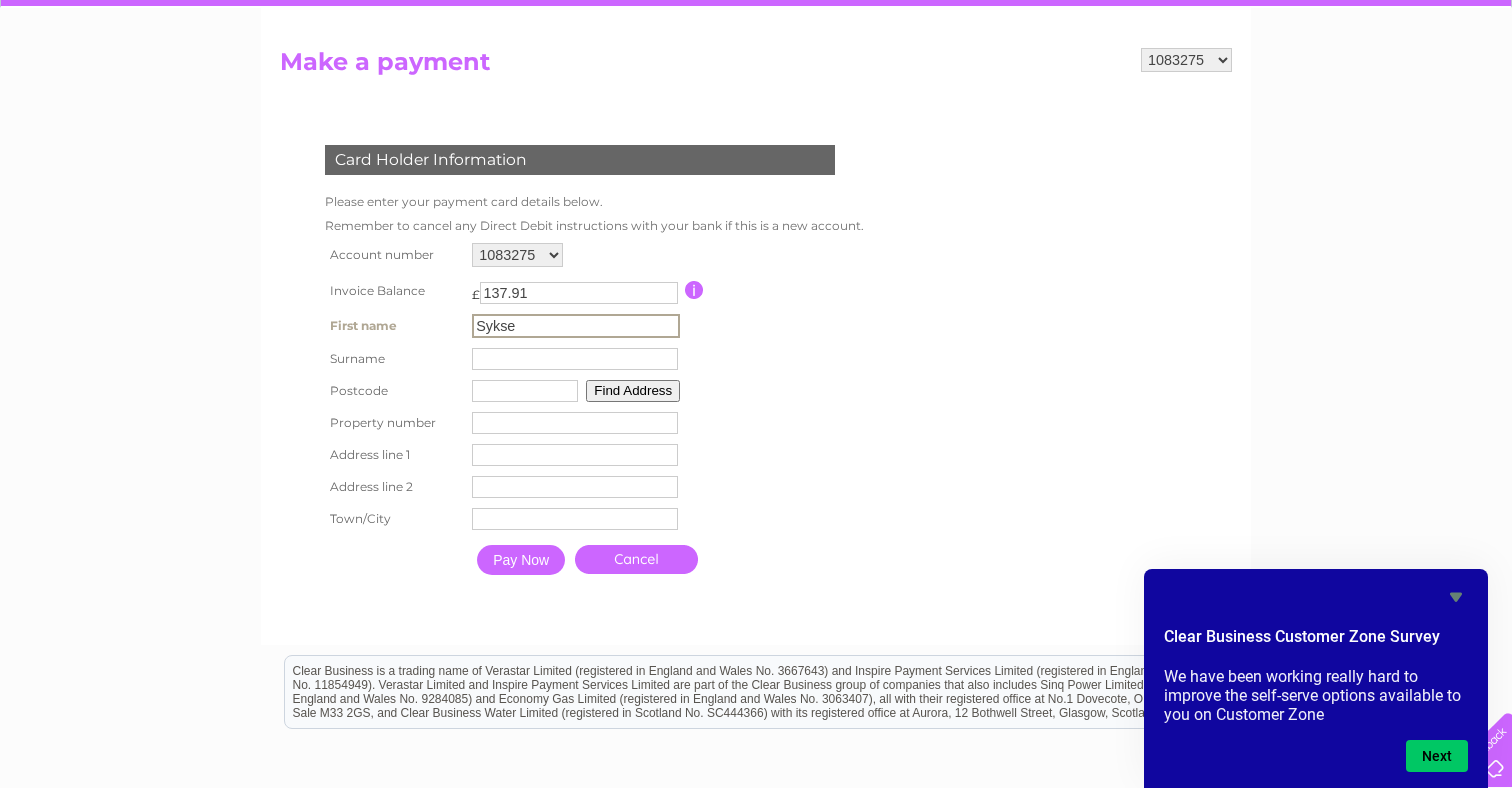 drag, startPoint x: 497, startPoint y: 324, endPoint x: 601, endPoint y: 324, distance: 104 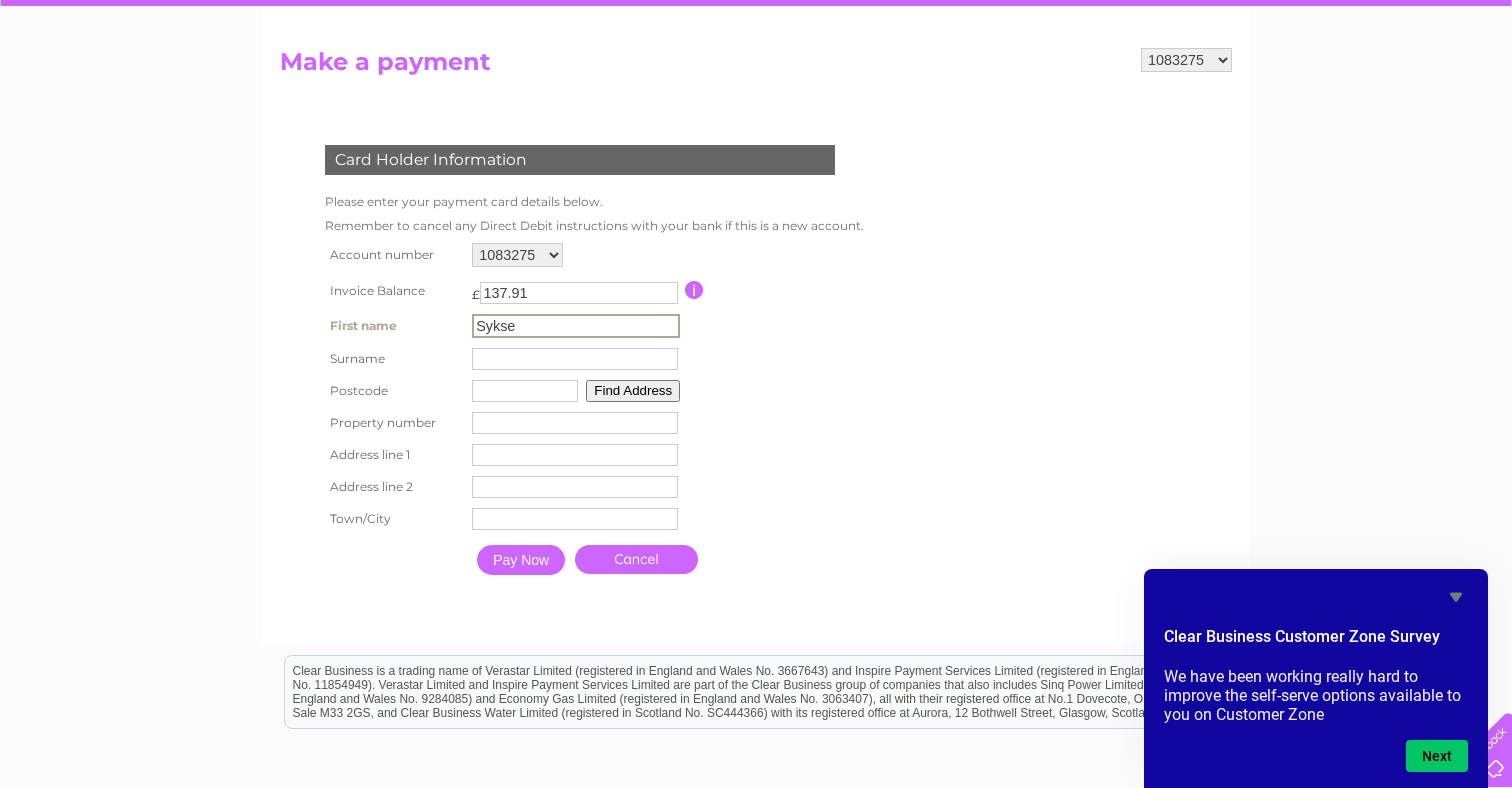 click on "Sykse" at bounding box center (576, 326) 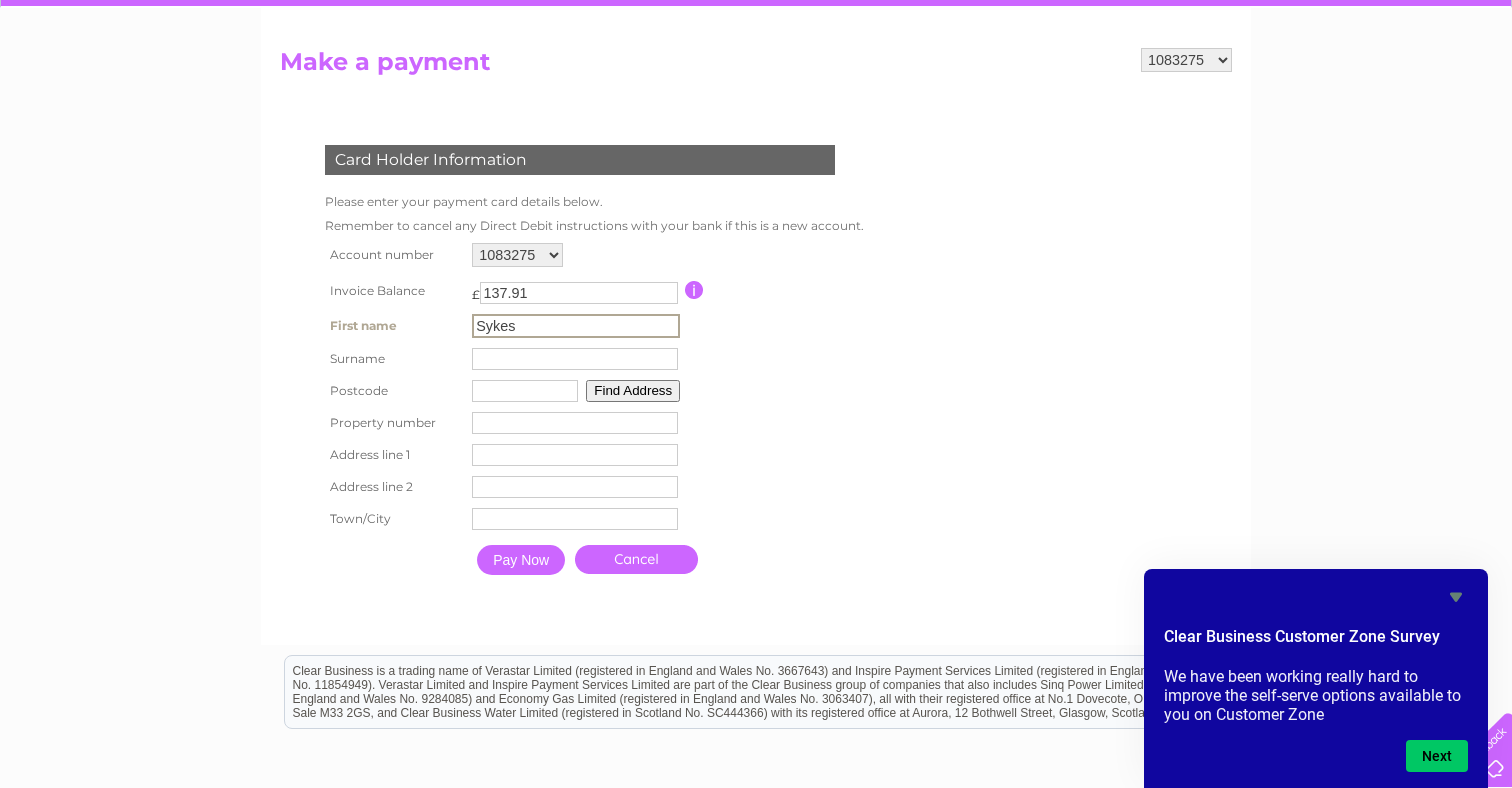 type on "Sykes" 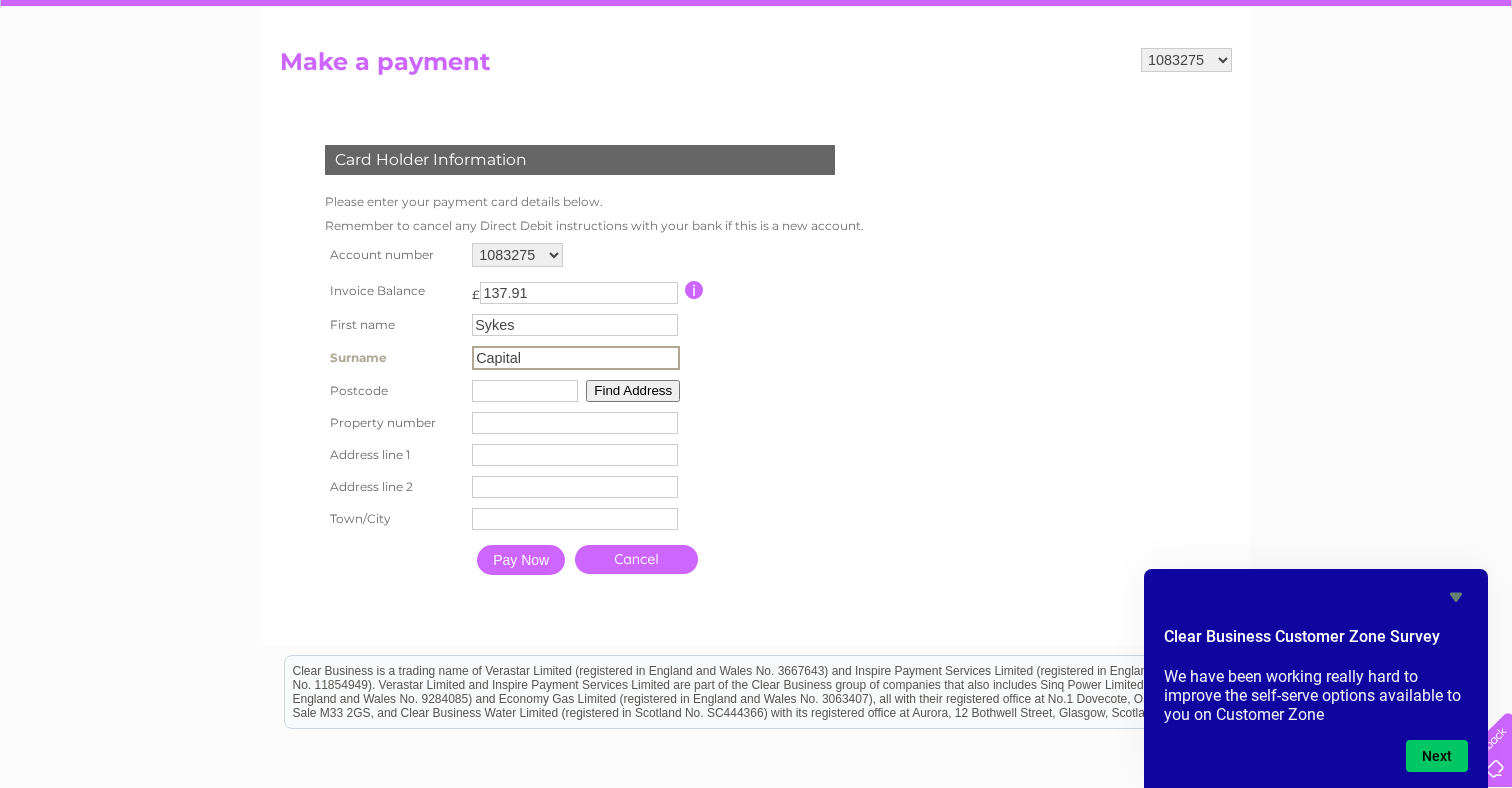 type on "Capital" 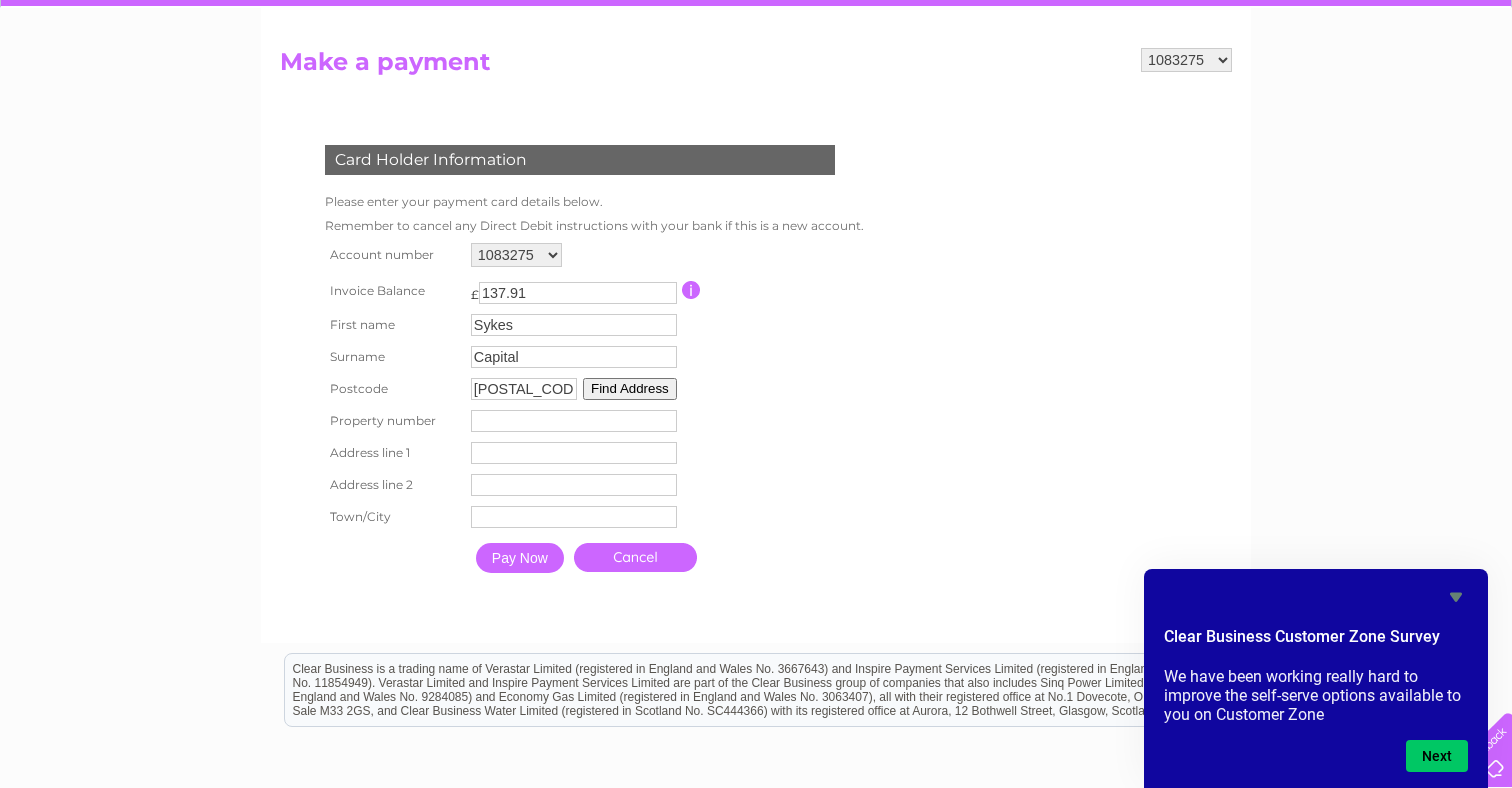 type on "RG12HG" 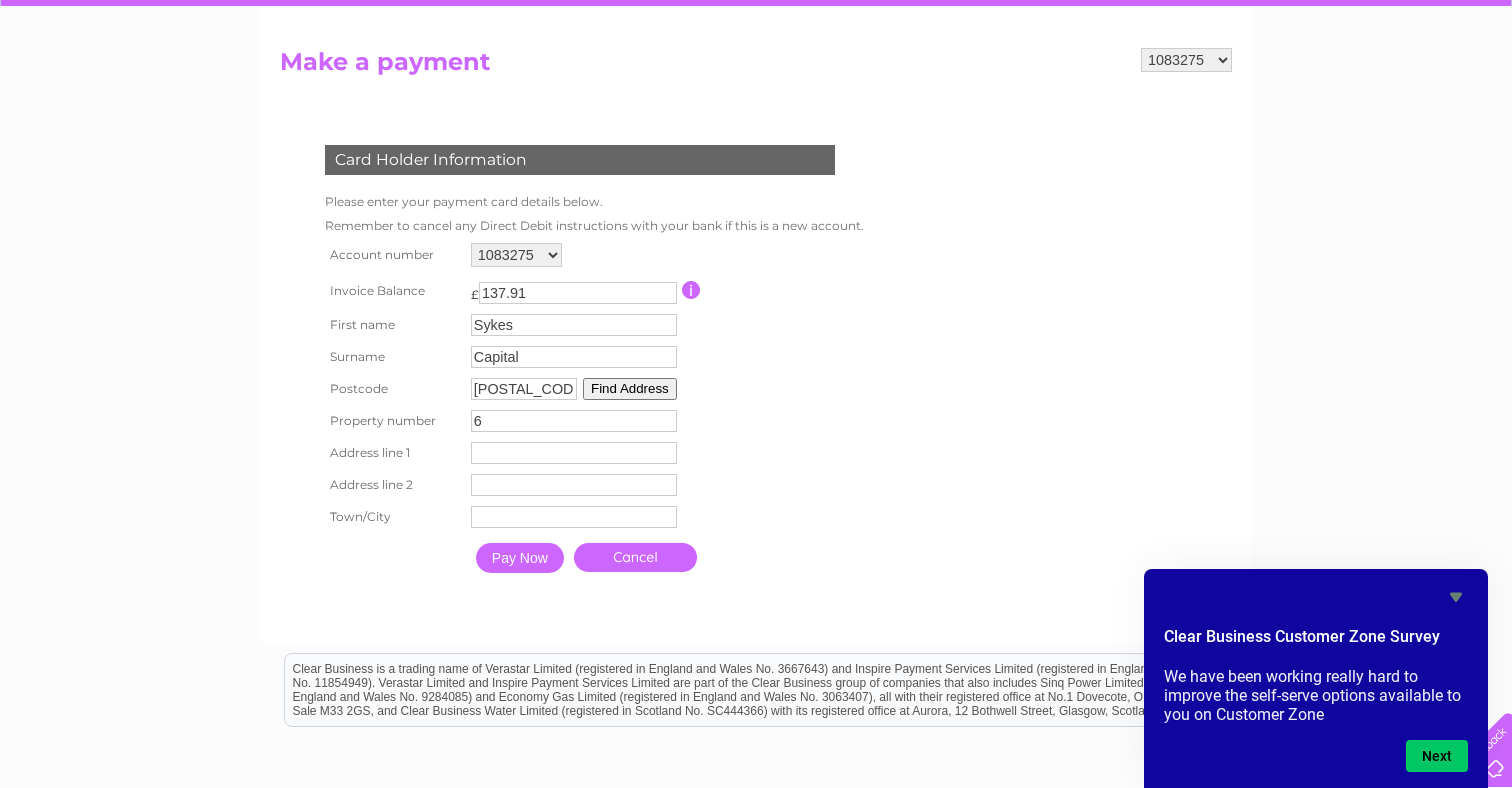 type 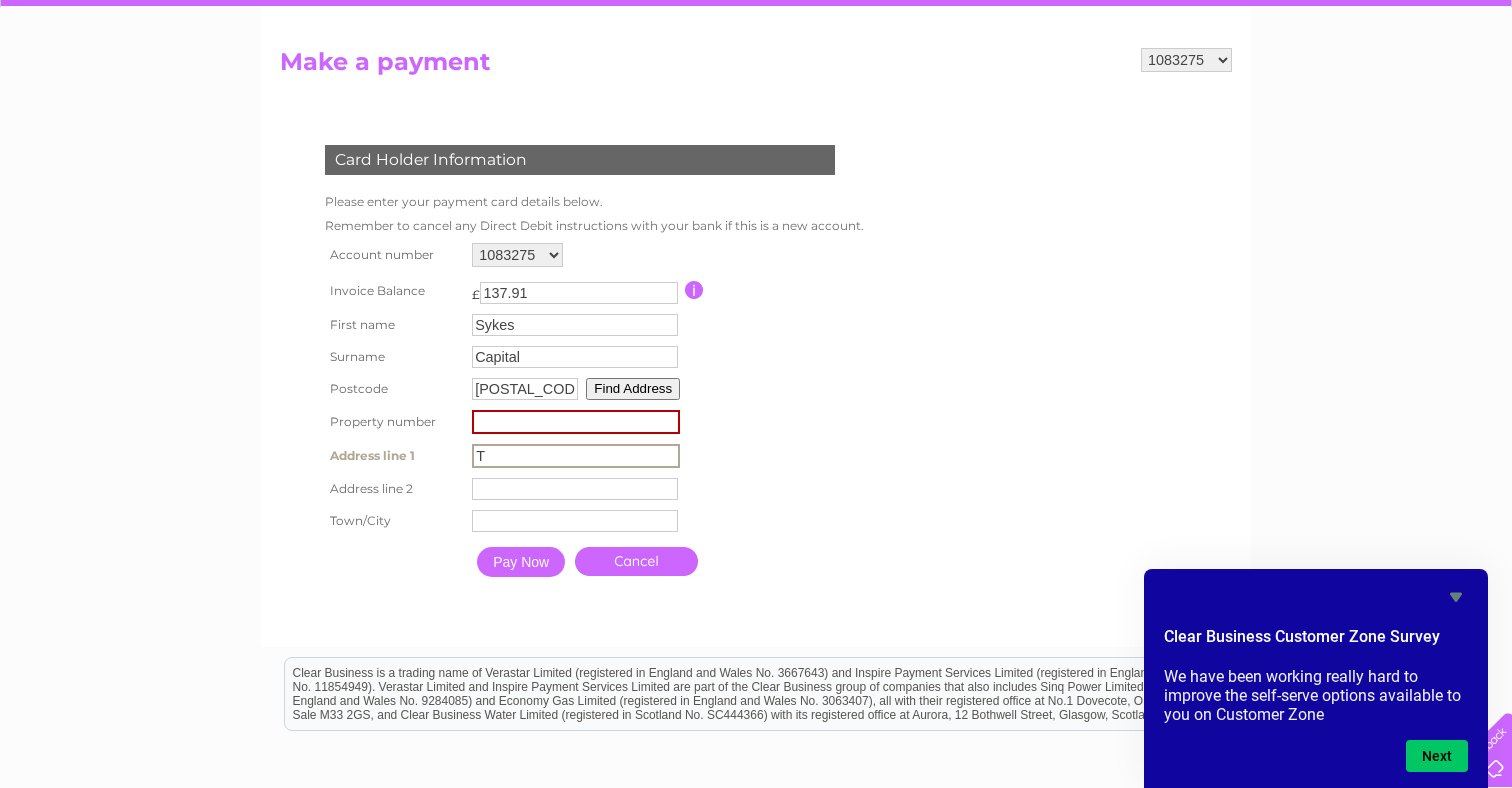 type on "T" 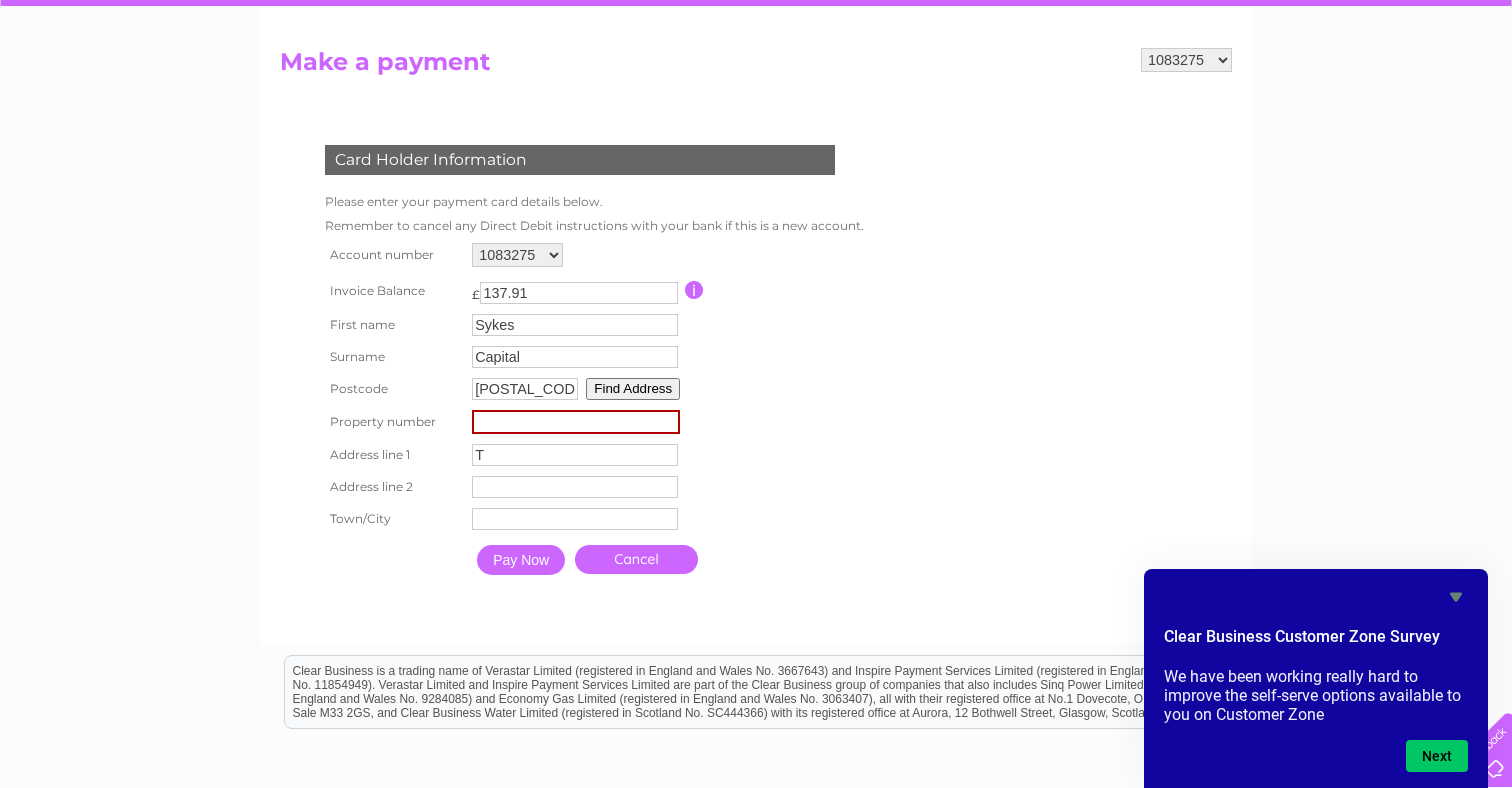 drag, startPoint x: 535, startPoint y: 431, endPoint x: 343, endPoint y: 431, distance: 192 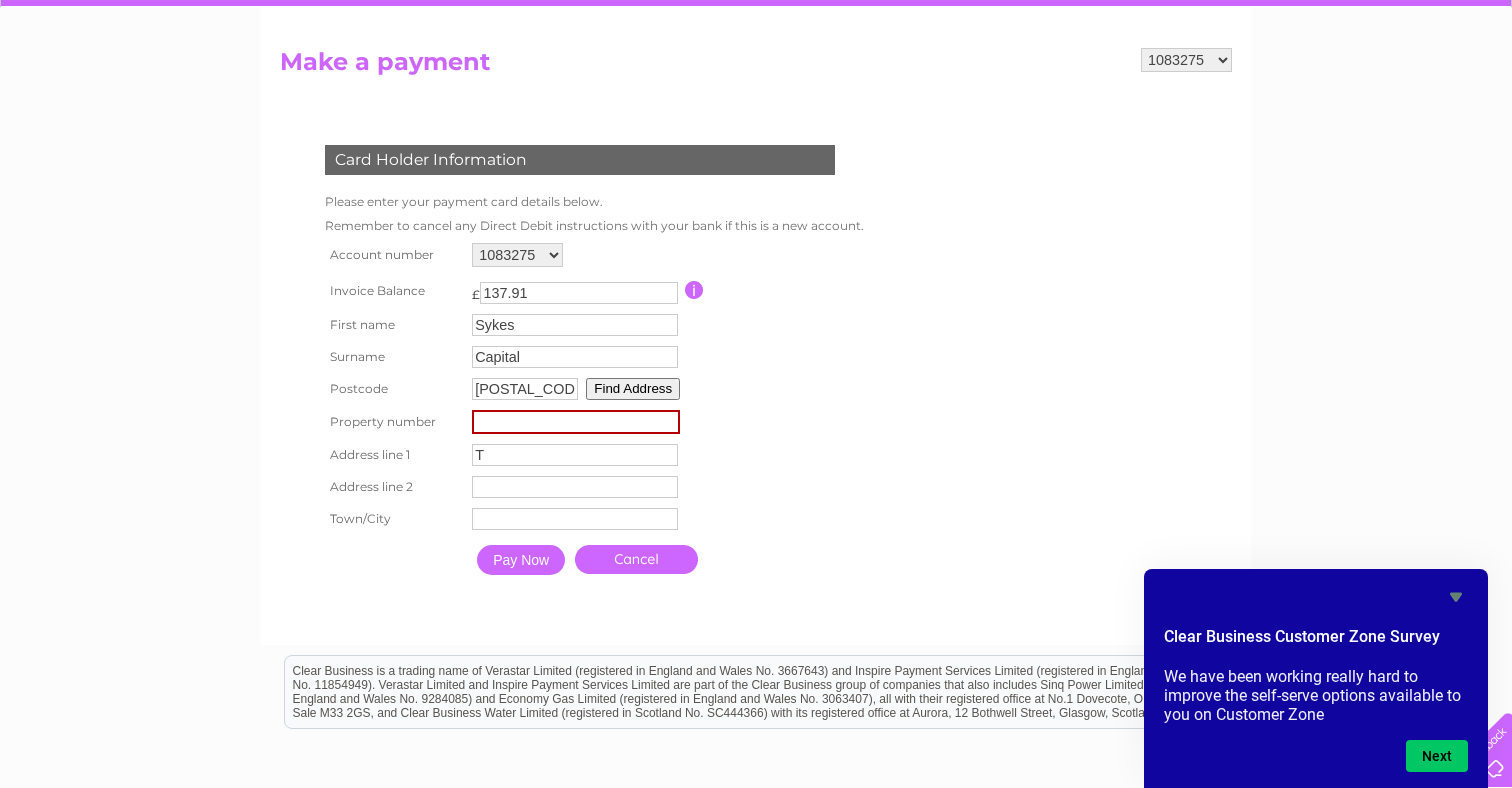click on "Property number
Property Number" at bounding box center (592, 422) 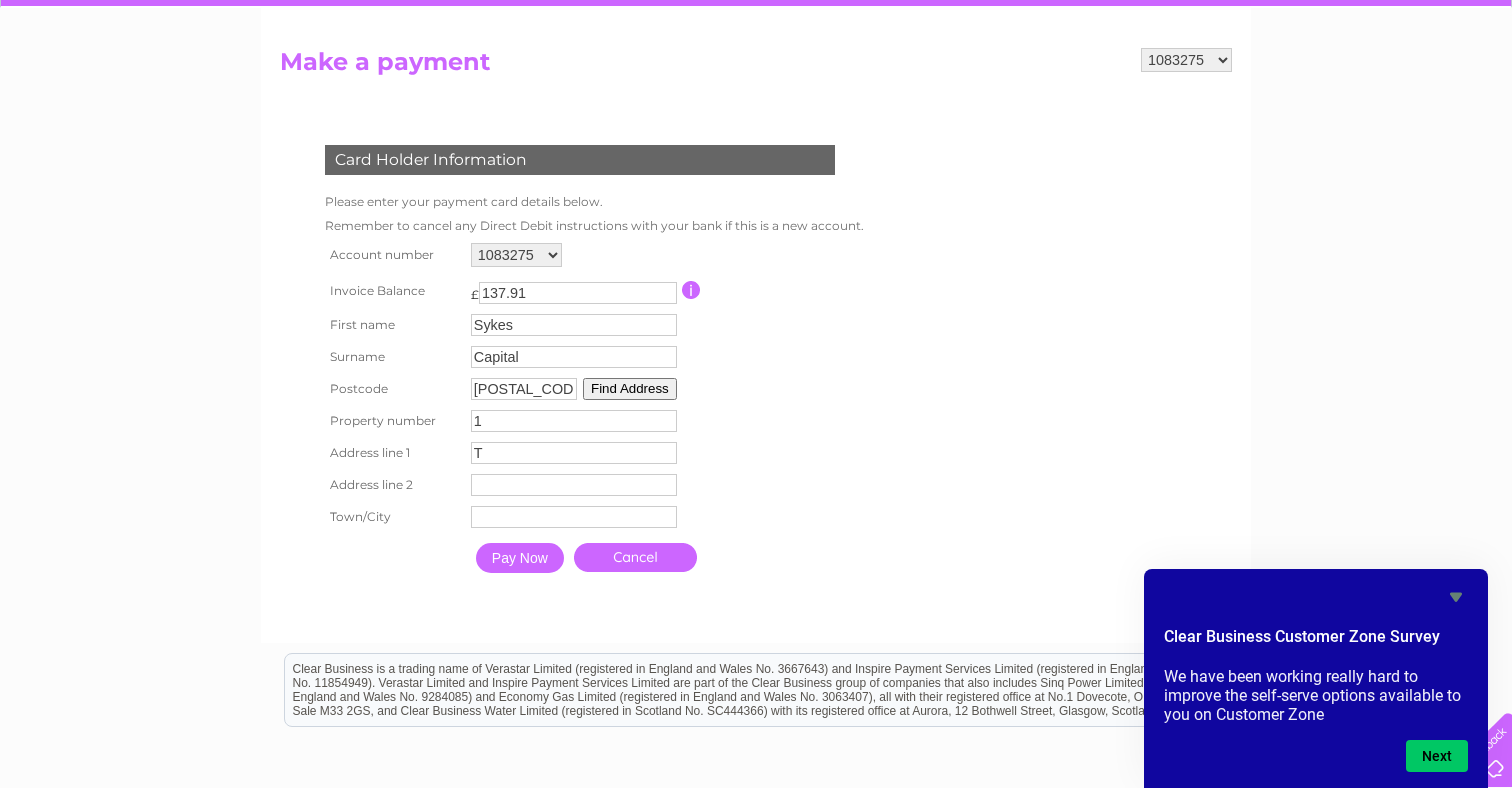 type on "17" 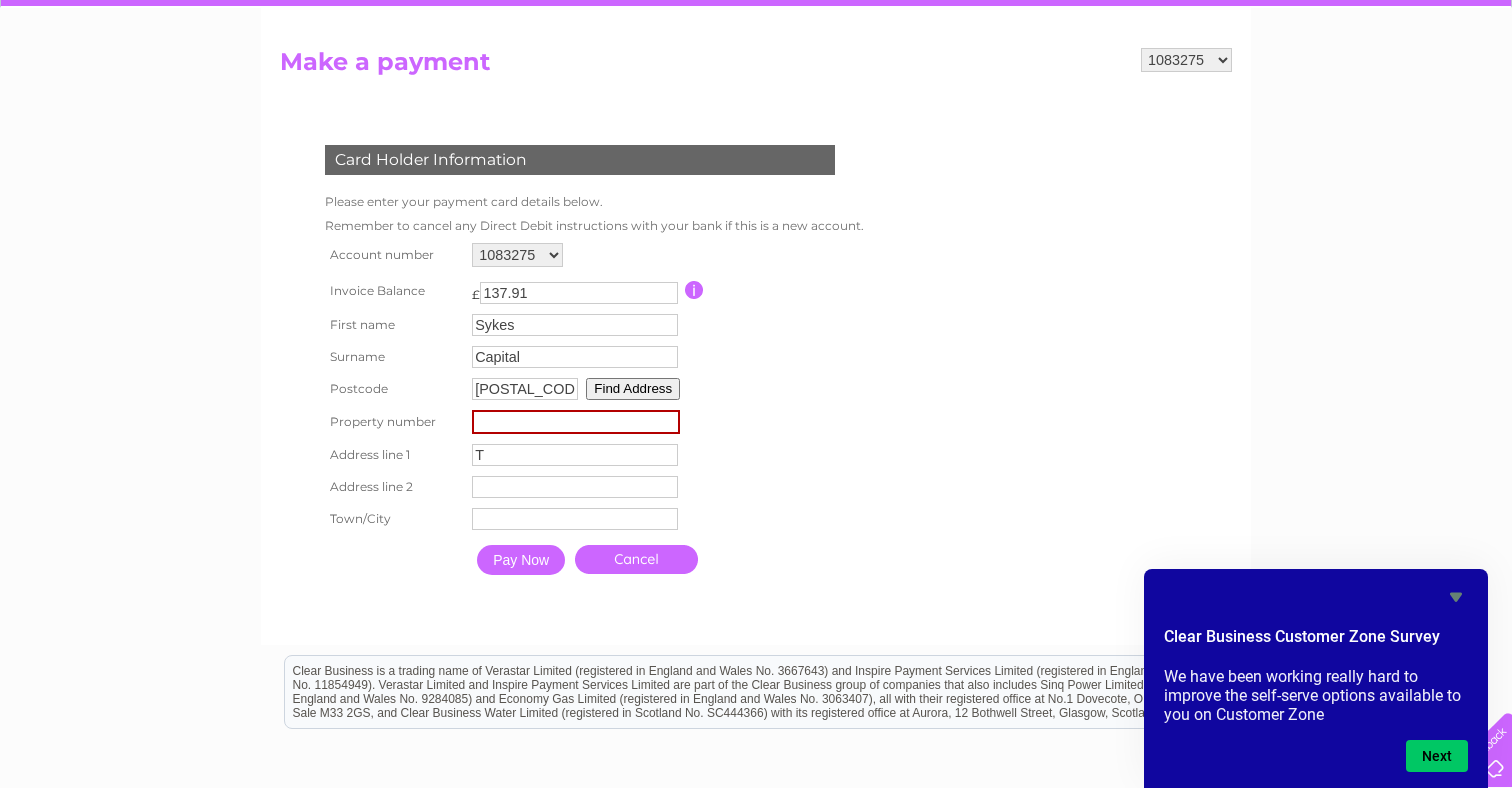 drag, startPoint x: 536, startPoint y: 421, endPoint x: 476, endPoint y: 424, distance: 60.074955 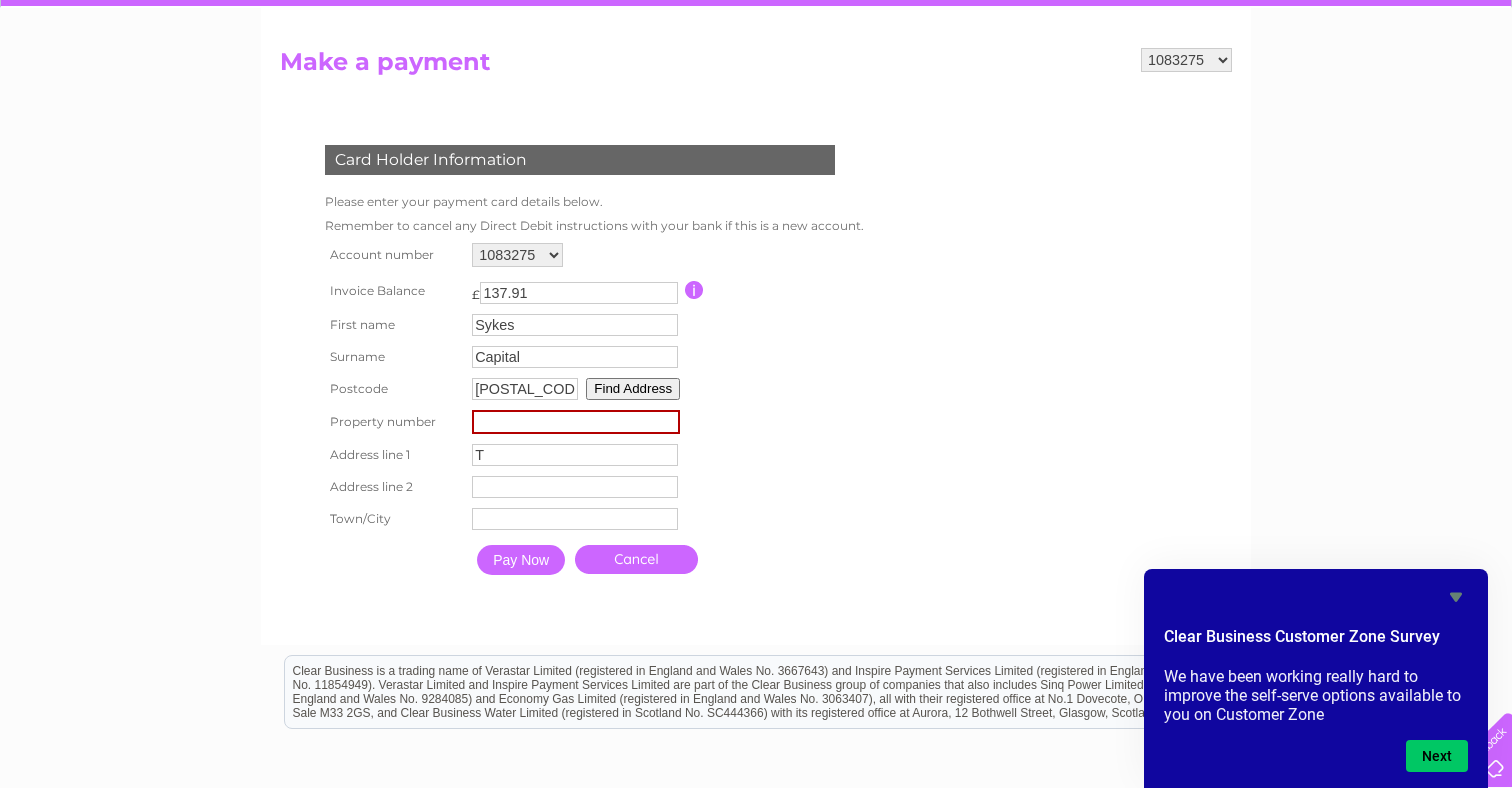 click at bounding box center [576, 422] 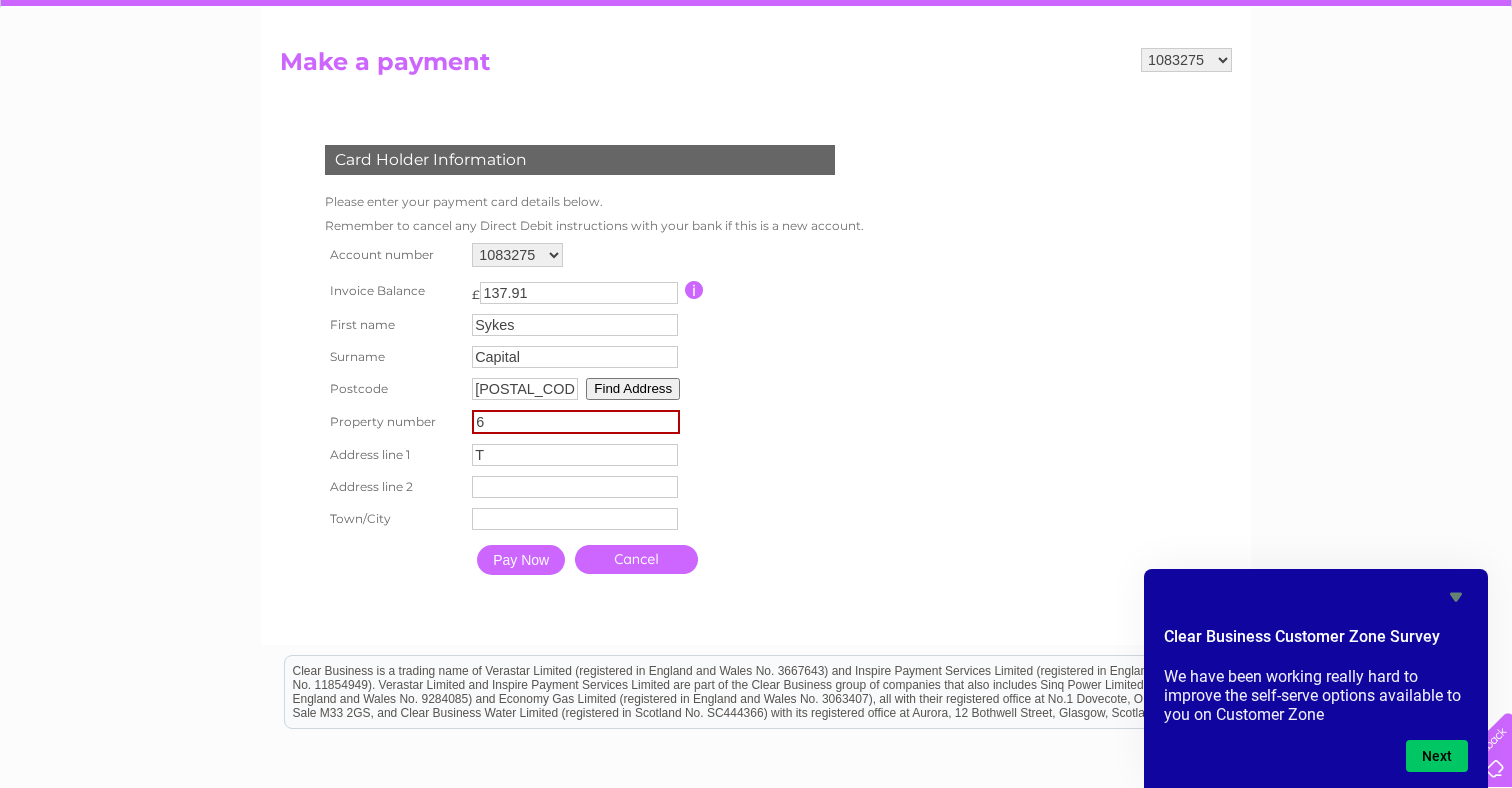 type on "6" 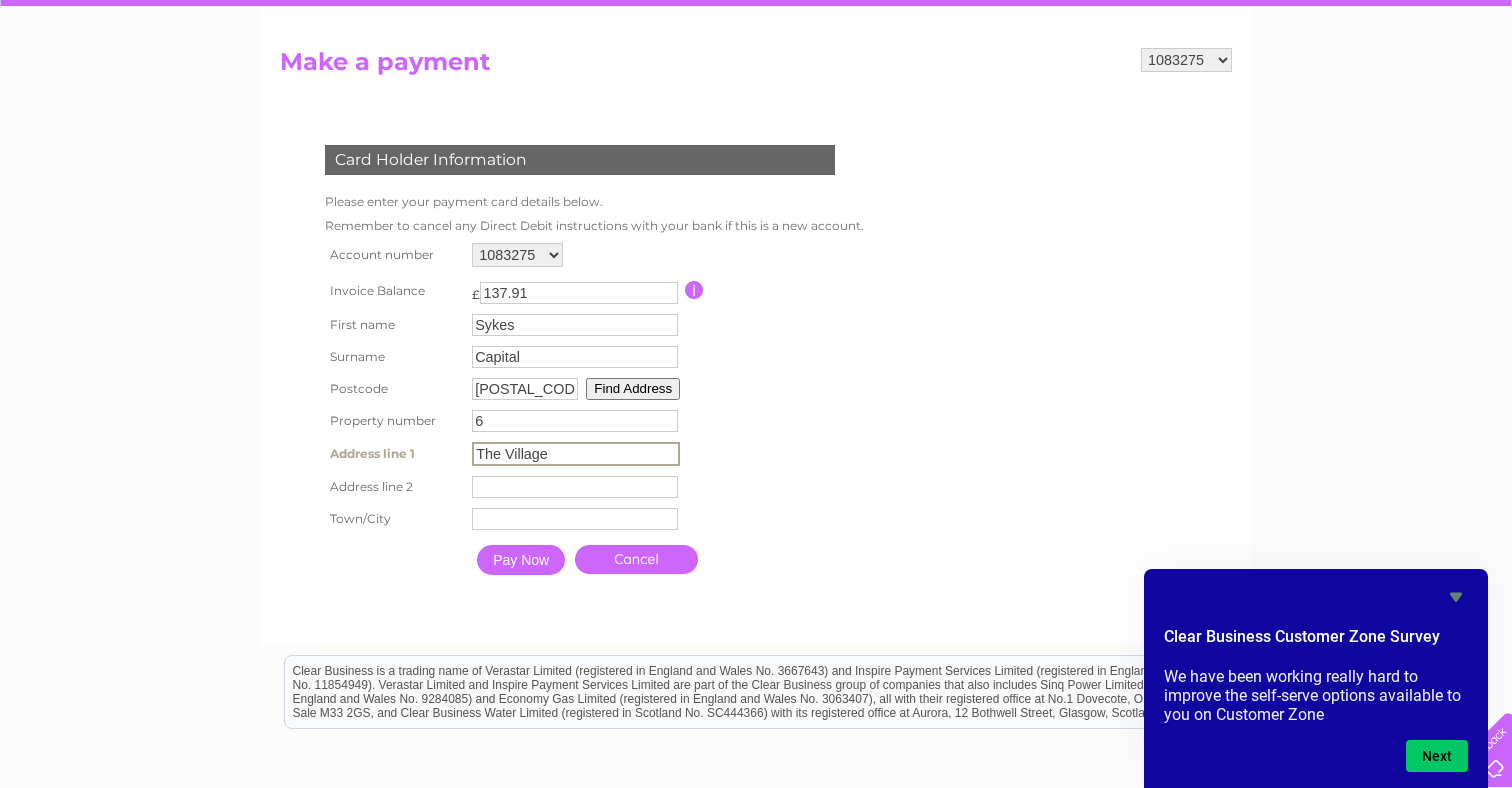 type on "The Village" 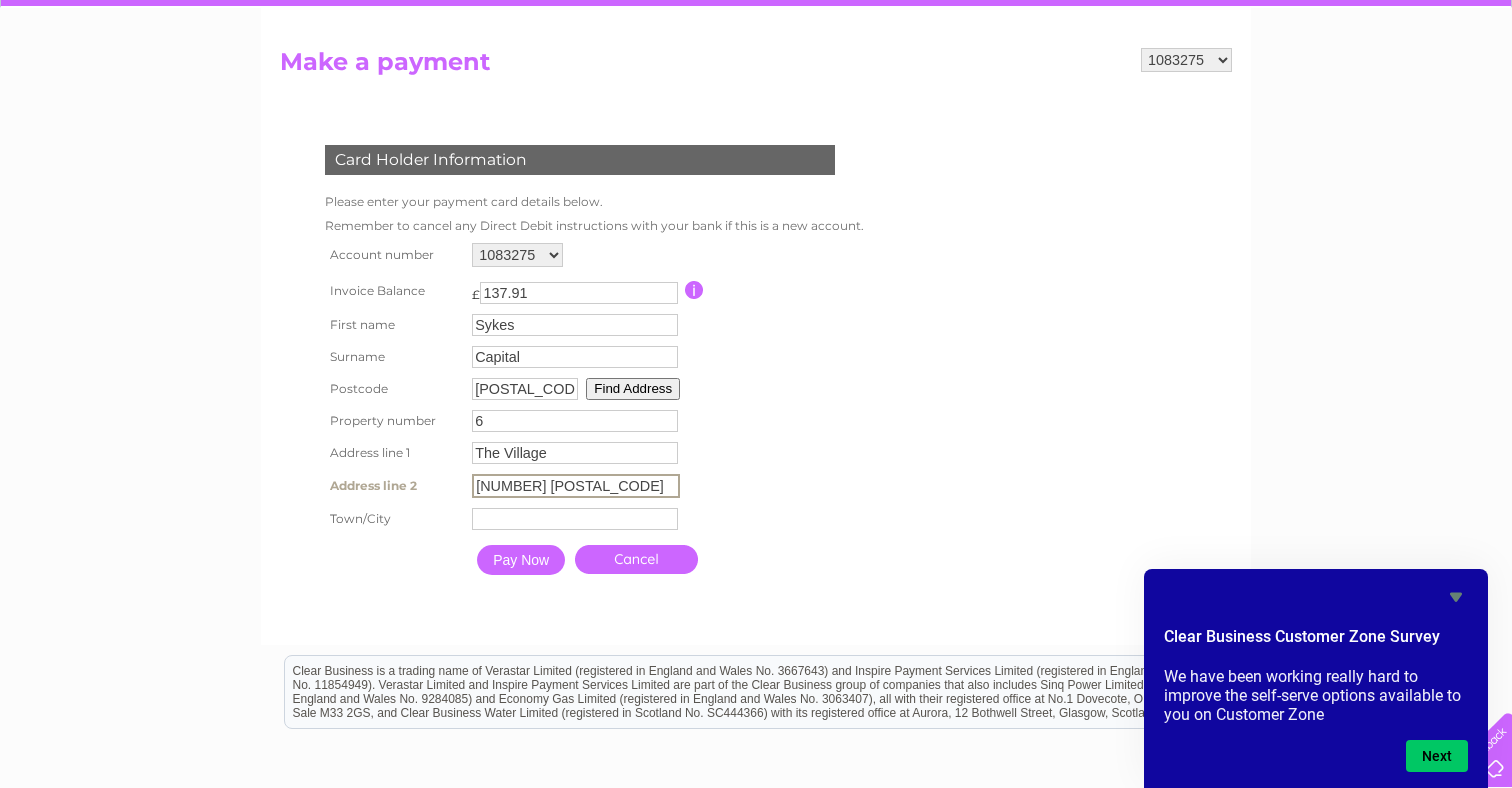 drag, startPoint x: 528, startPoint y: 486, endPoint x: 622, endPoint y: 486, distance: 94 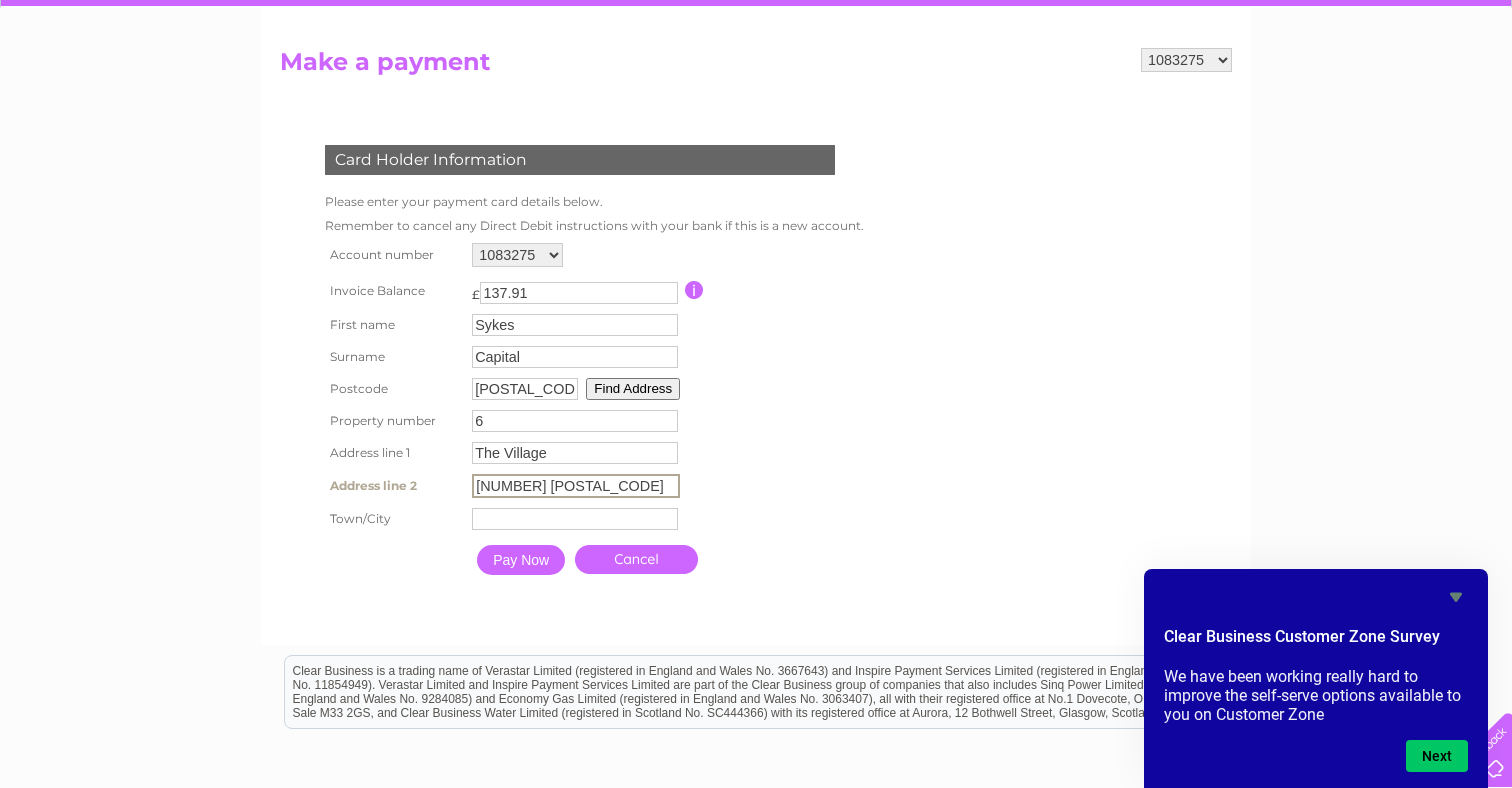 type on "17-23 King Street" 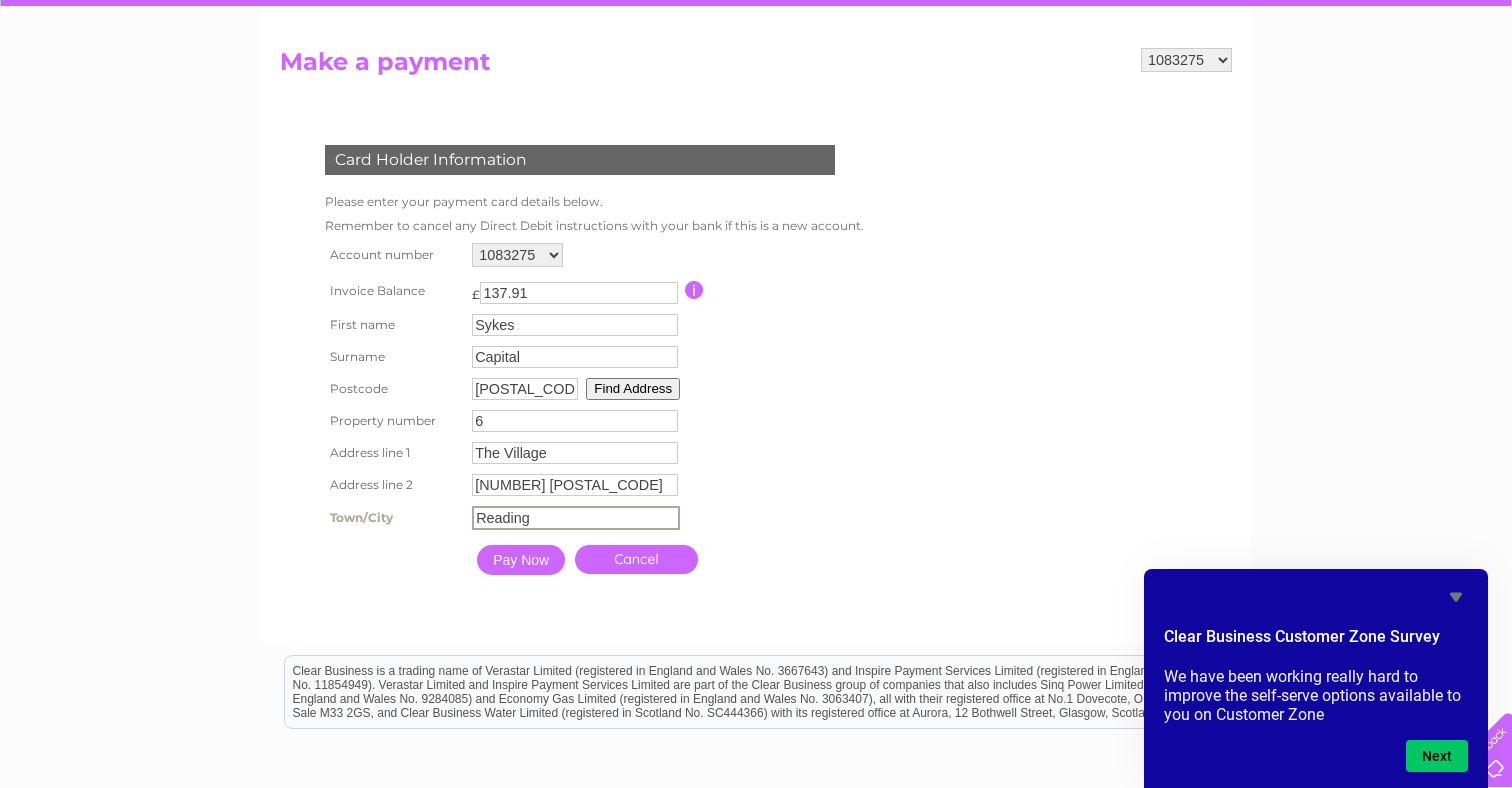 type on "Reading" 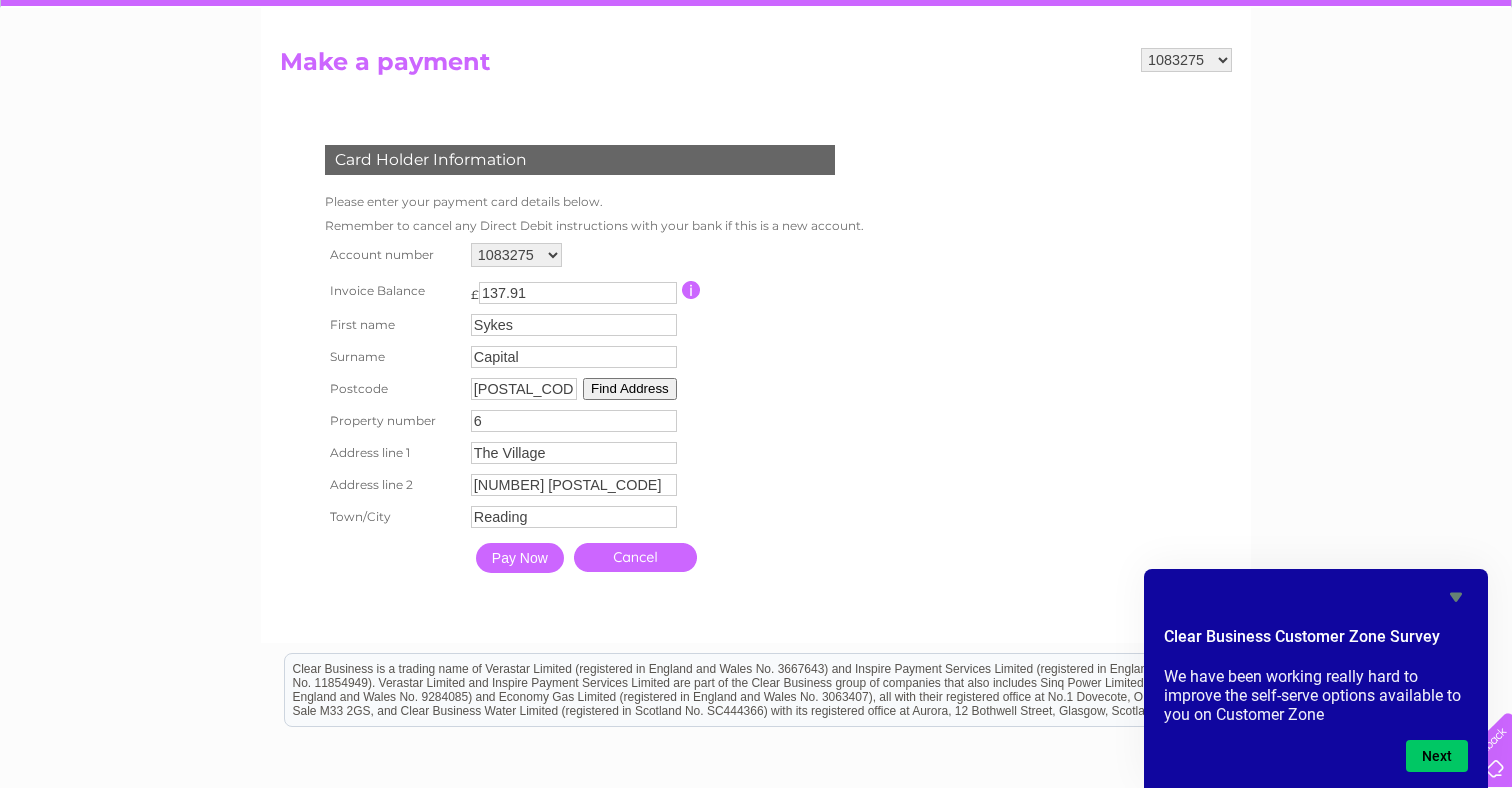 drag, startPoint x: 539, startPoint y: 559, endPoint x: 557, endPoint y: 357, distance: 202.8004 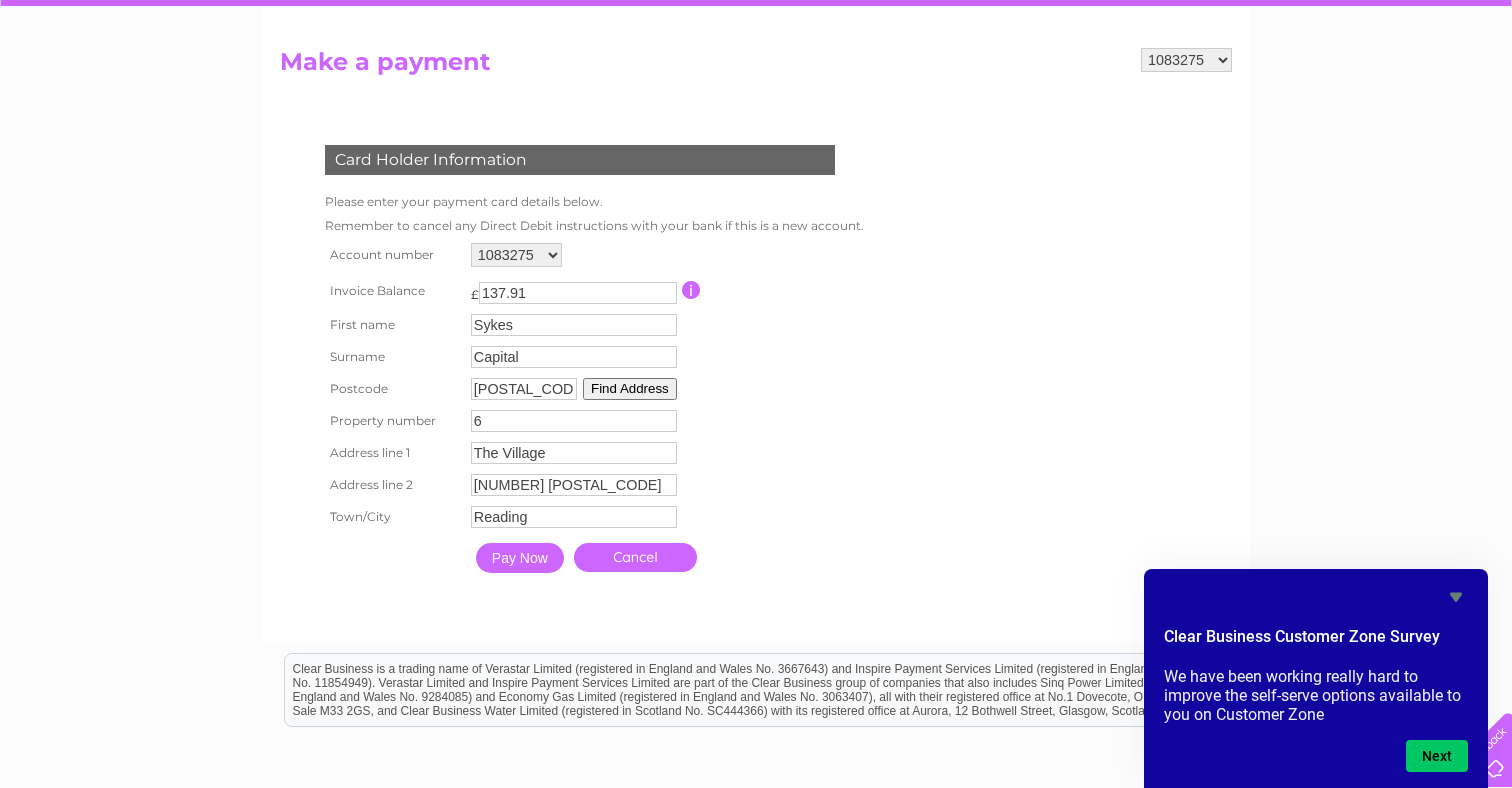click on "Account number
1078537
1083275
1085948
1086008
1089454
1089460
1093705
1101144
1107879
1110841
30270420
30270427
30274393
30275711
Invoice Balance
£
137.91 First name Sykes Surname" at bounding box center [590, 410] 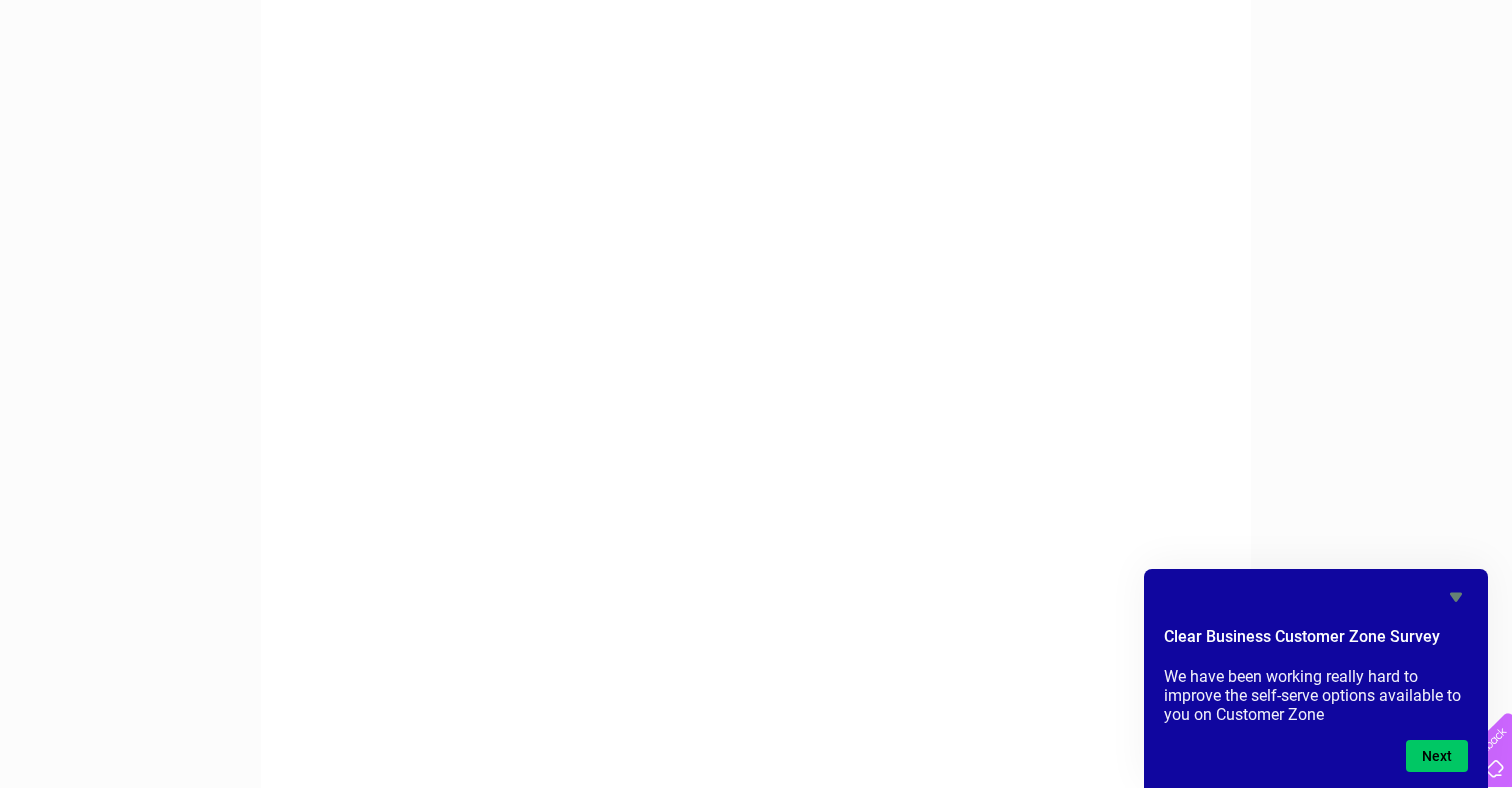 scroll, scrollTop: 275, scrollLeft: 0, axis: vertical 